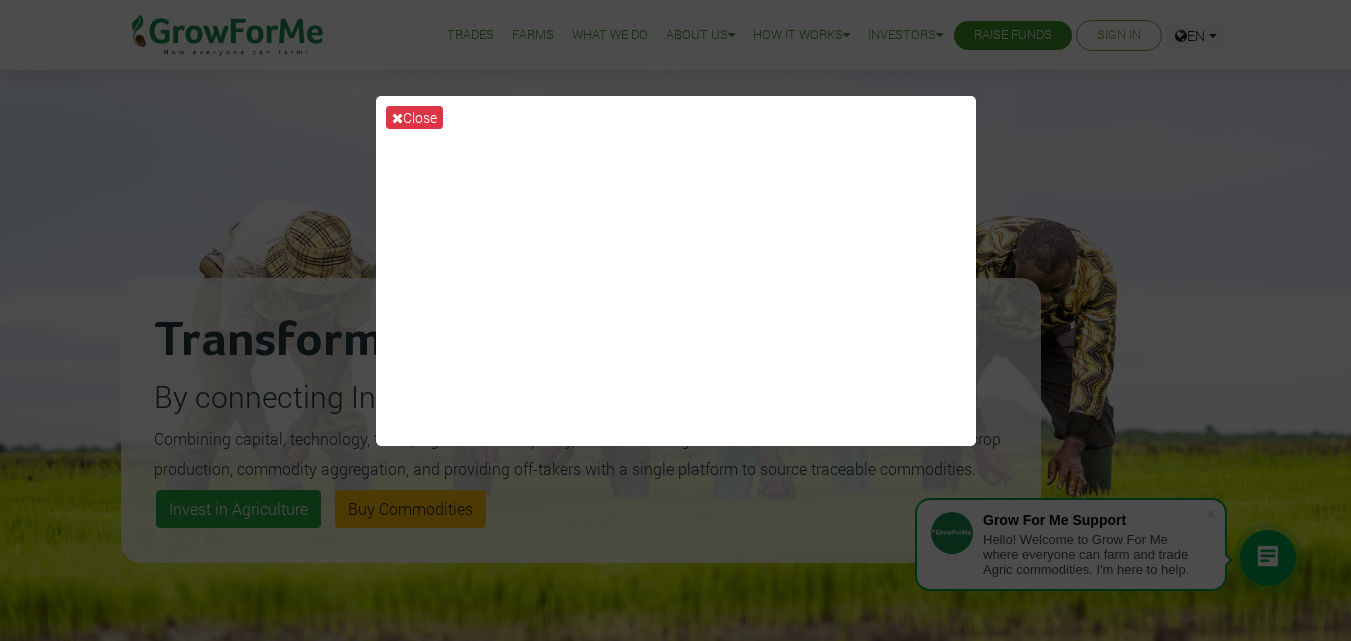 scroll, scrollTop: 0, scrollLeft: 0, axis: both 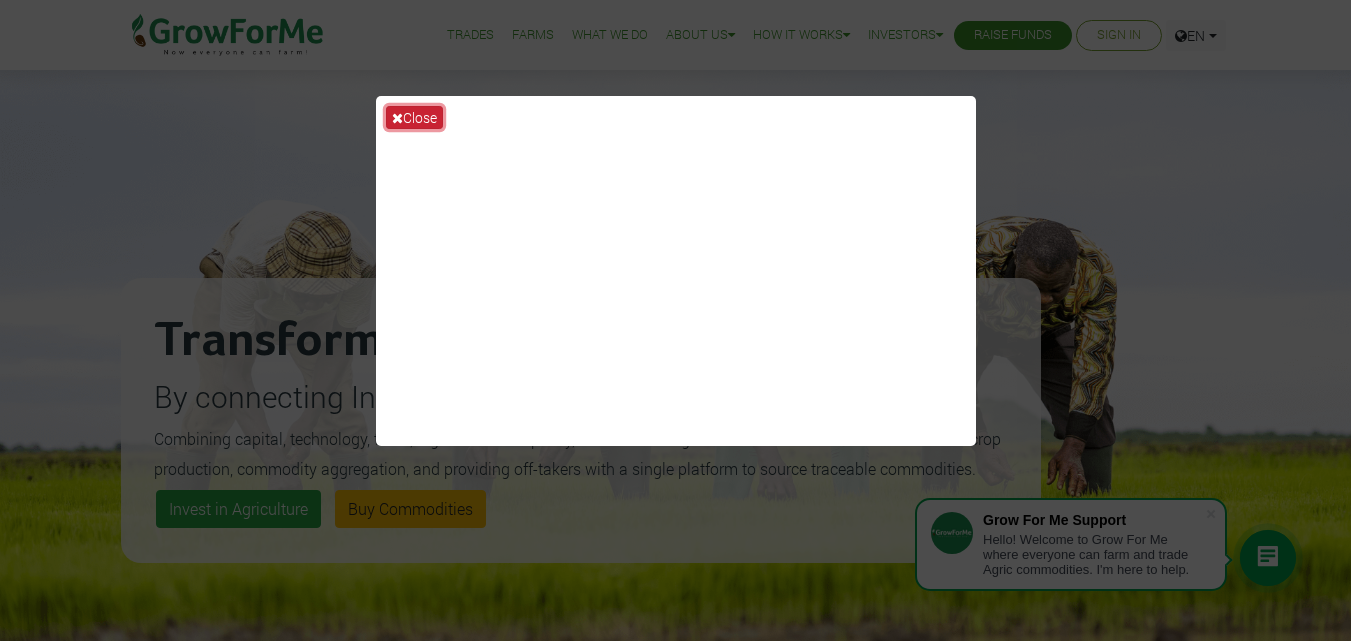 click on "Close" at bounding box center (414, 117) 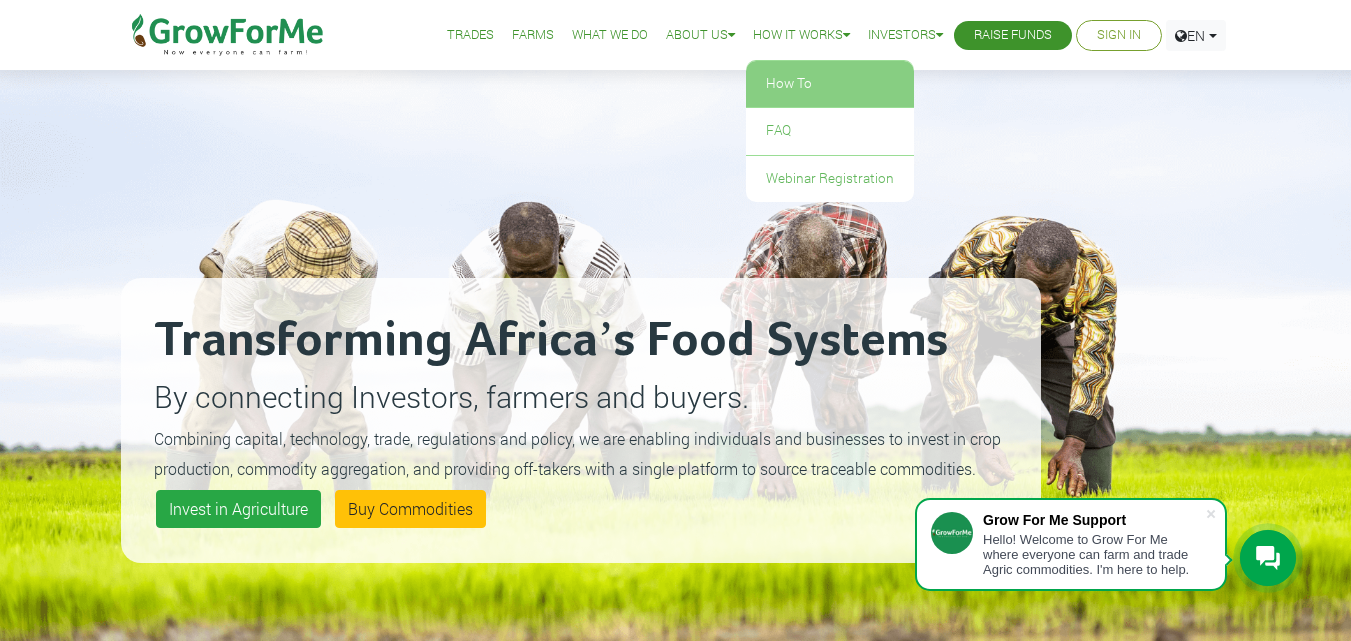 click on "How To" at bounding box center [830, 84] 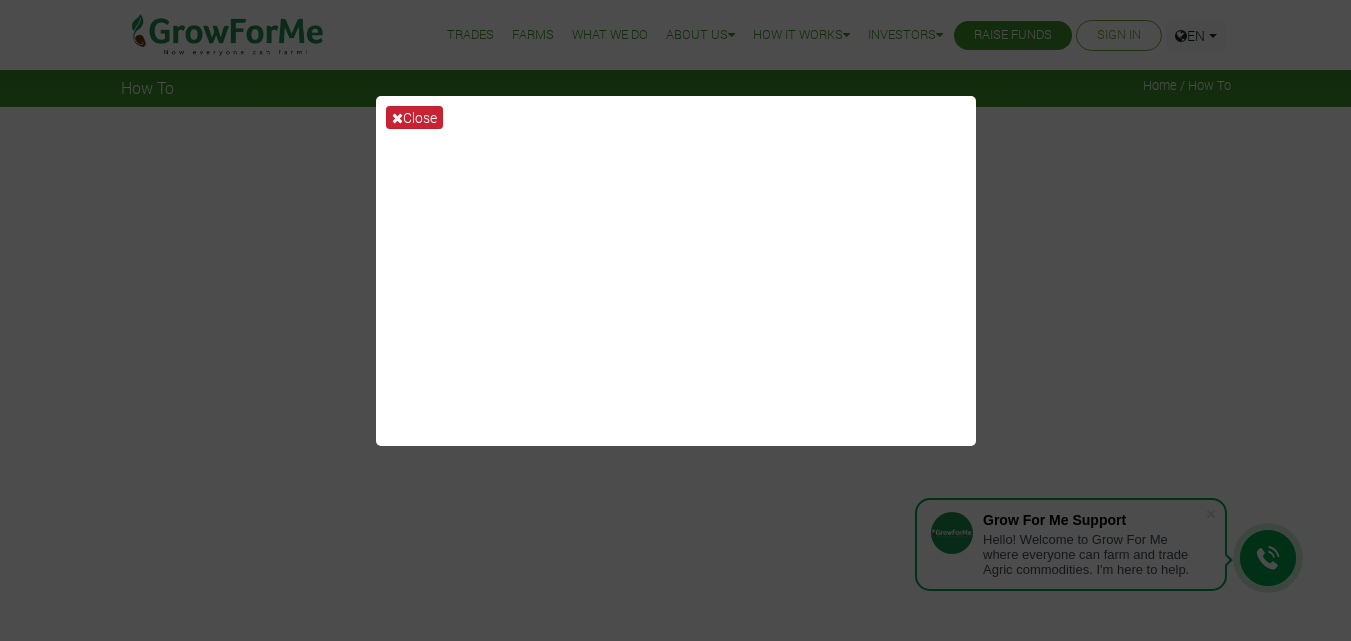 scroll, scrollTop: 0, scrollLeft: 0, axis: both 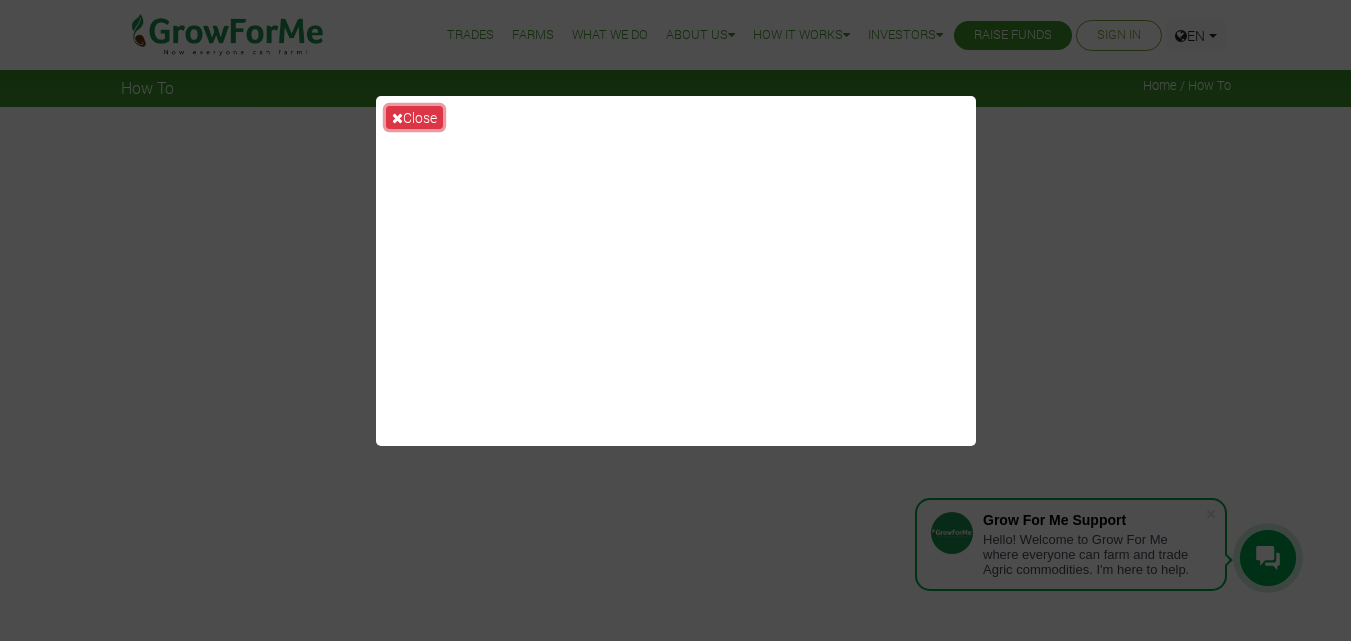 click on "Close" at bounding box center [414, 117] 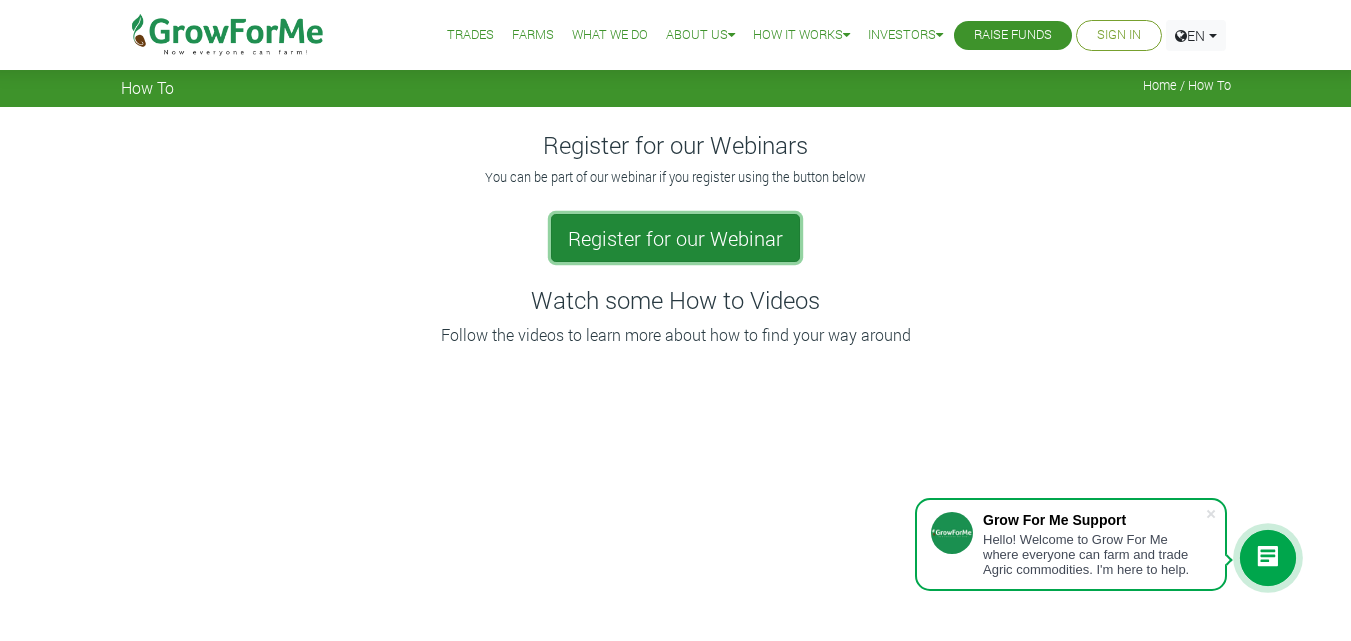 click on "Register for our Webinar" at bounding box center [675, 238] 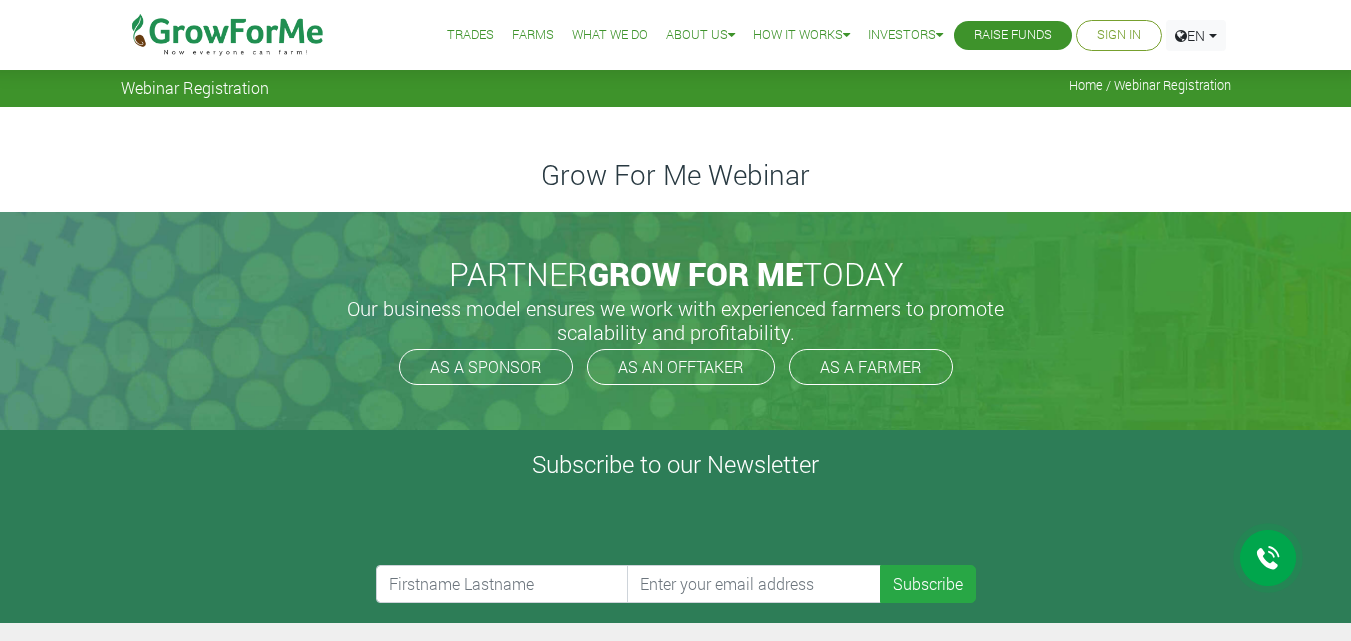 scroll, scrollTop: 0, scrollLeft: 0, axis: both 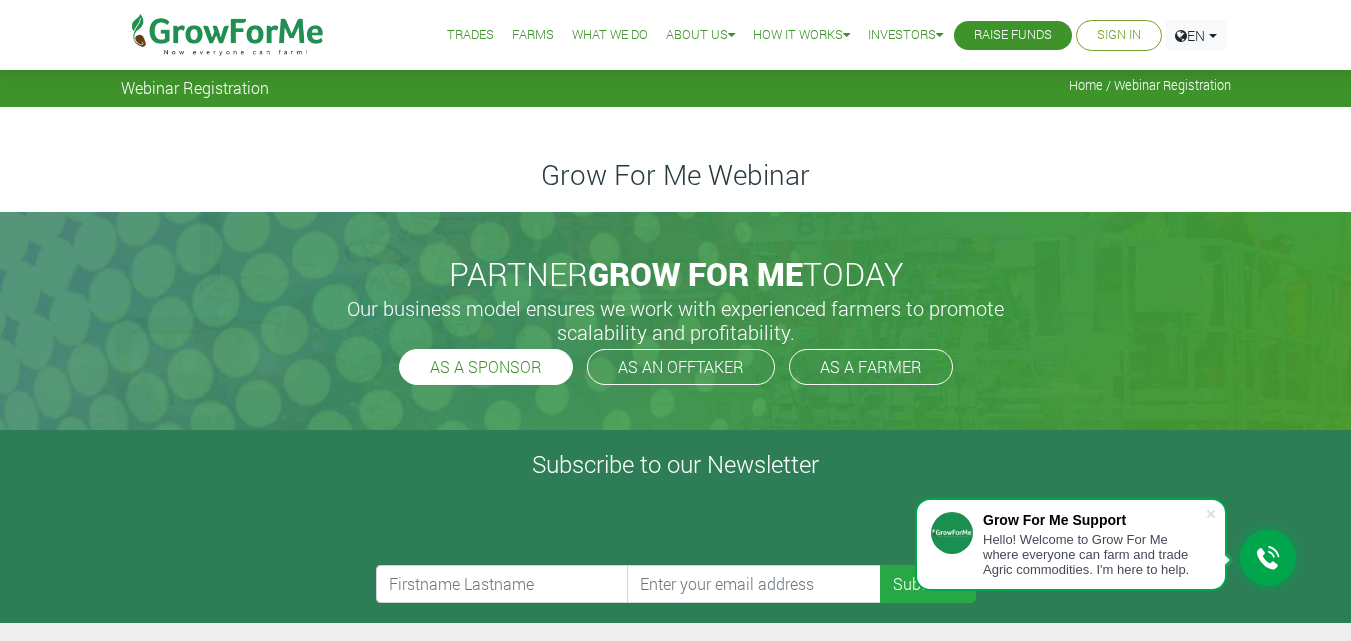 click on "AS A SPONSOR" at bounding box center [486, 367] 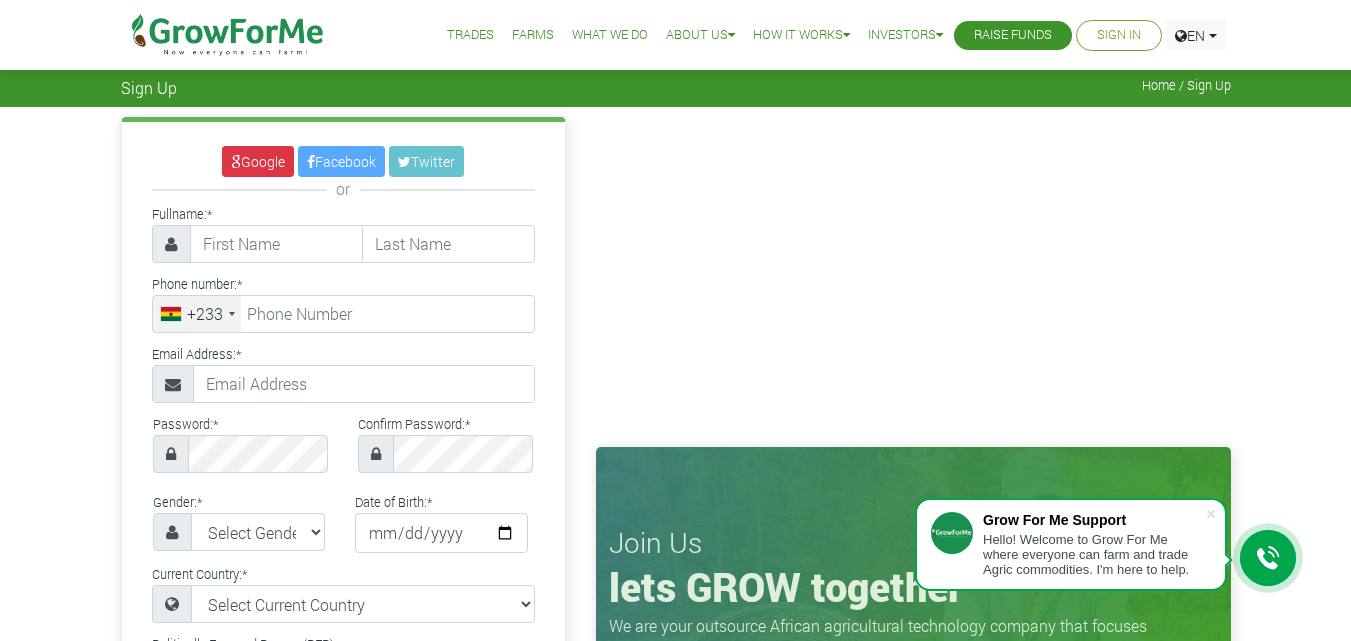 scroll, scrollTop: 0, scrollLeft: 0, axis: both 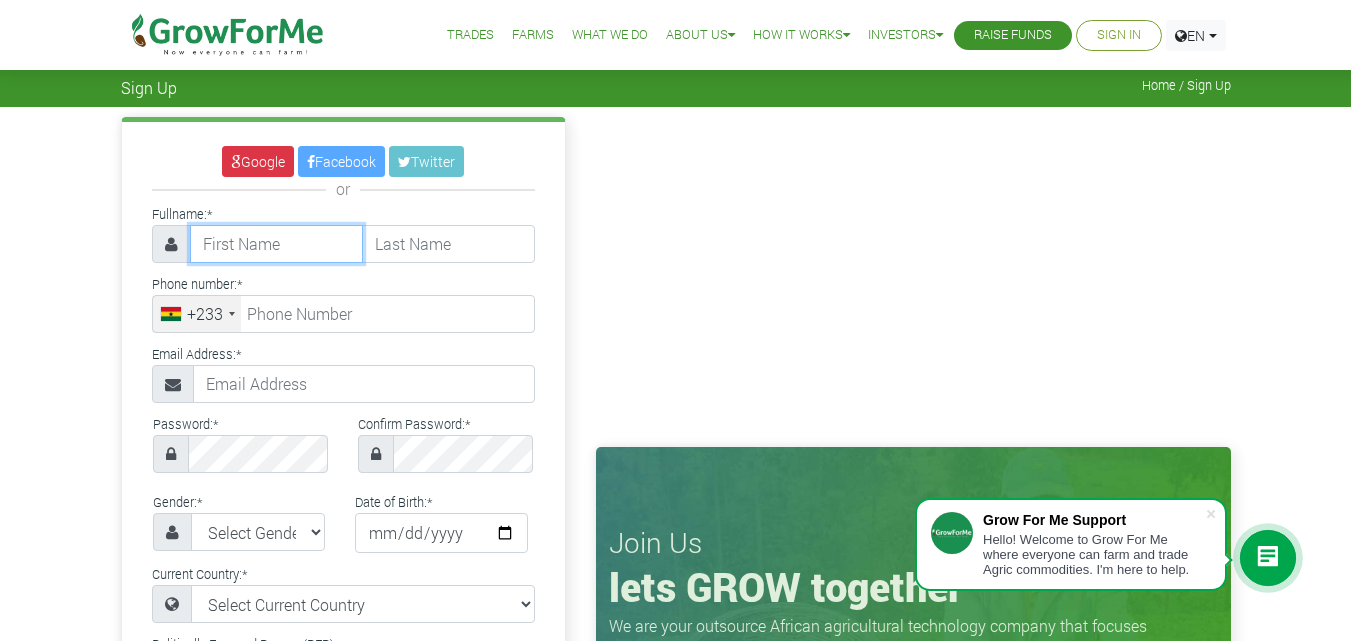 click at bounding box center [276, 244] 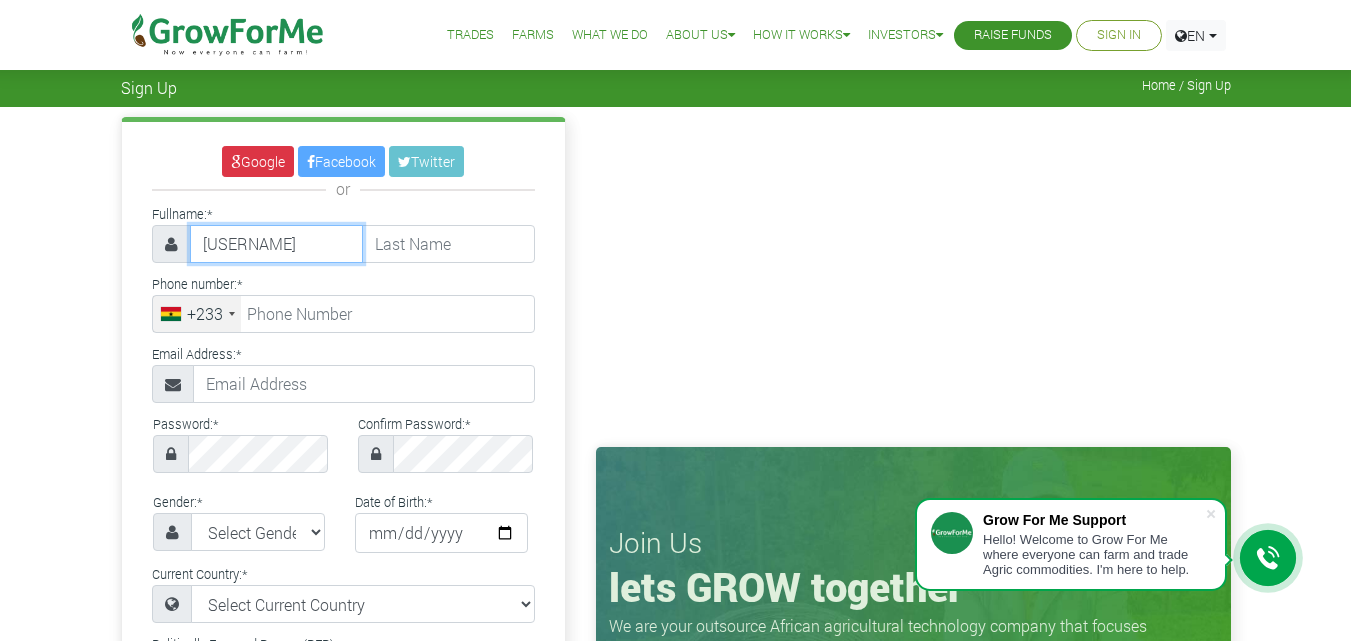 click on "benedicta" at bounding box center (276, 244) 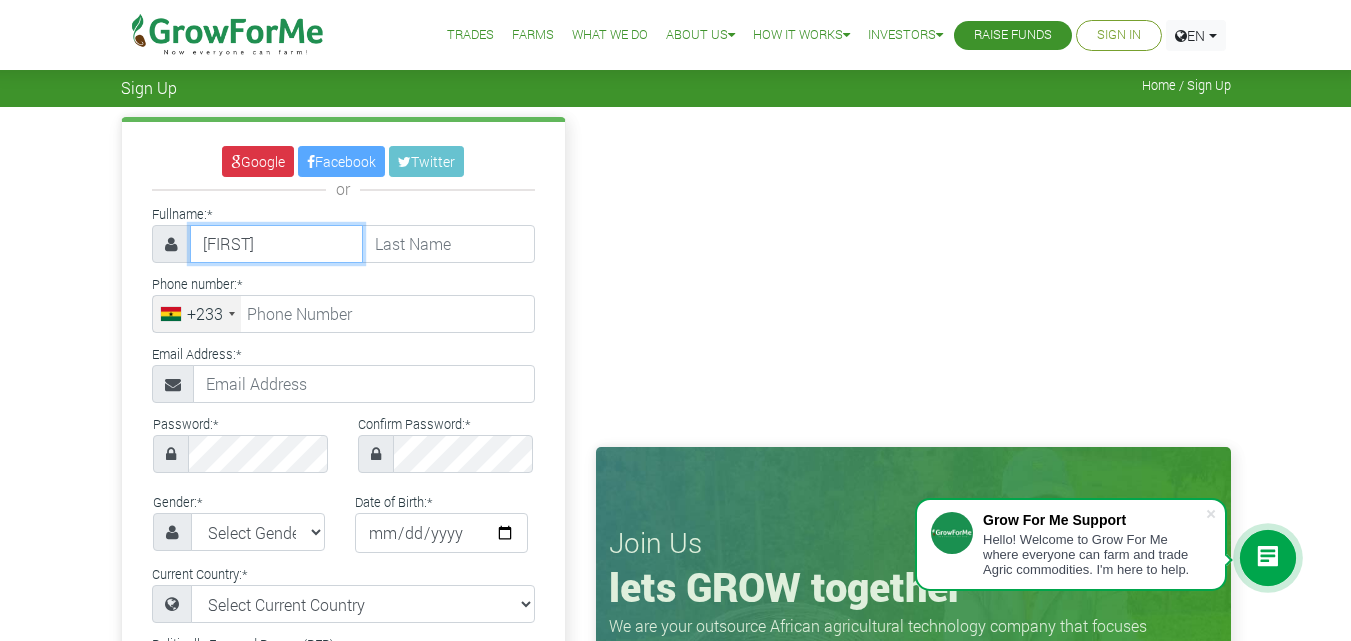 type on "Benedicta" 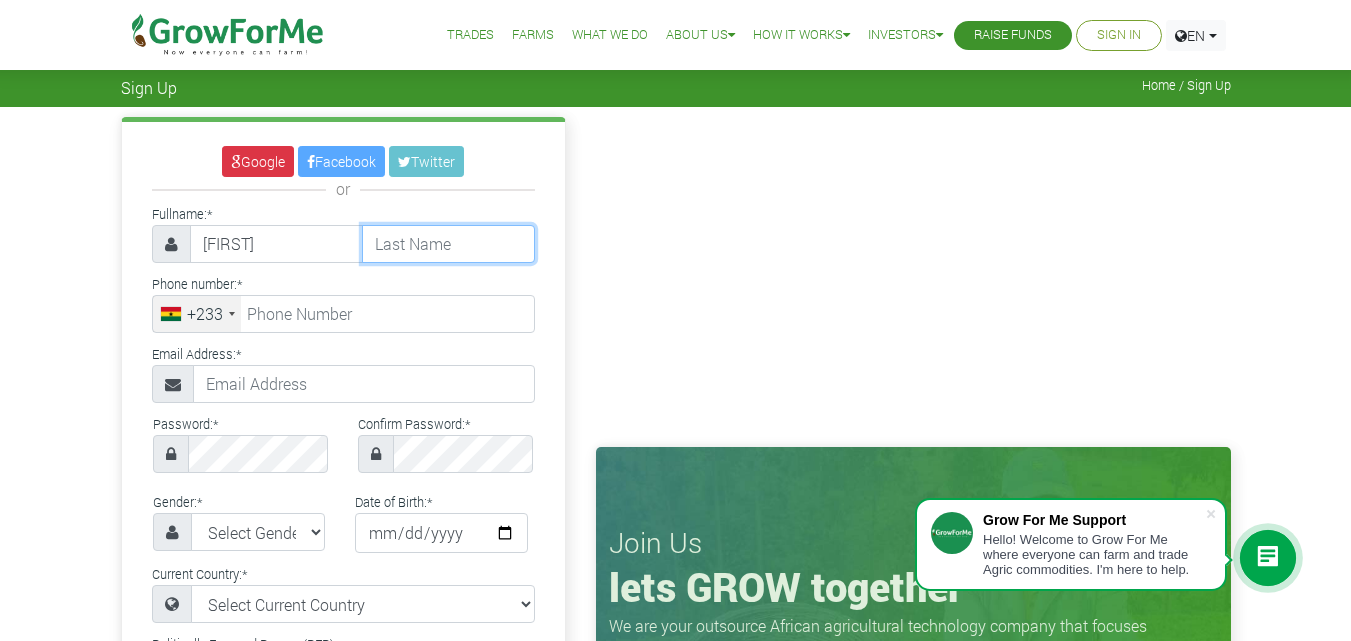 click at bounding box center (448, 244) 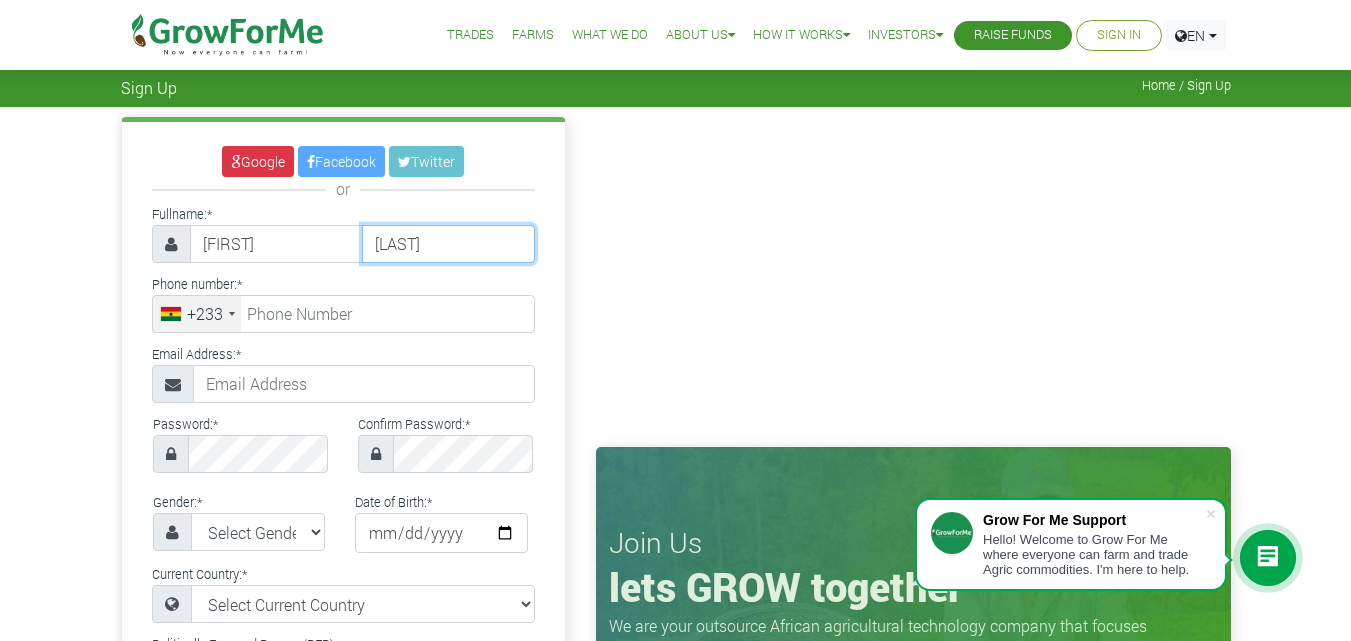 type on "[NAME]" 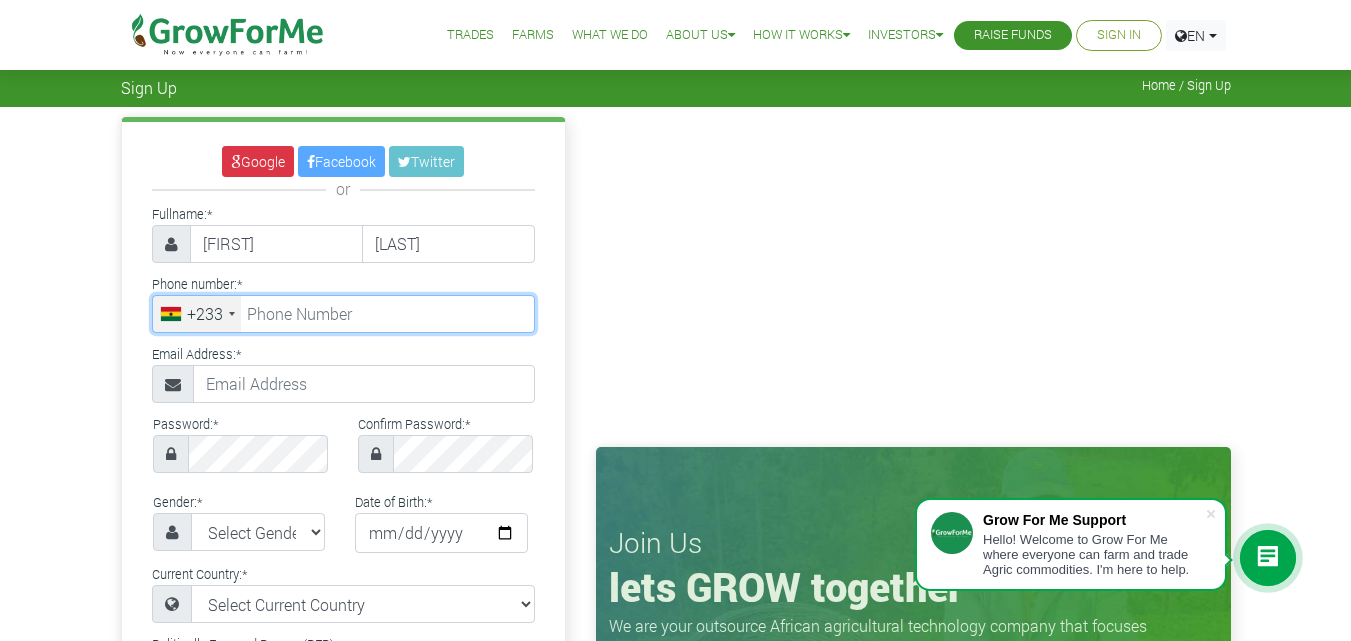 click at bounding box center [343, 314] 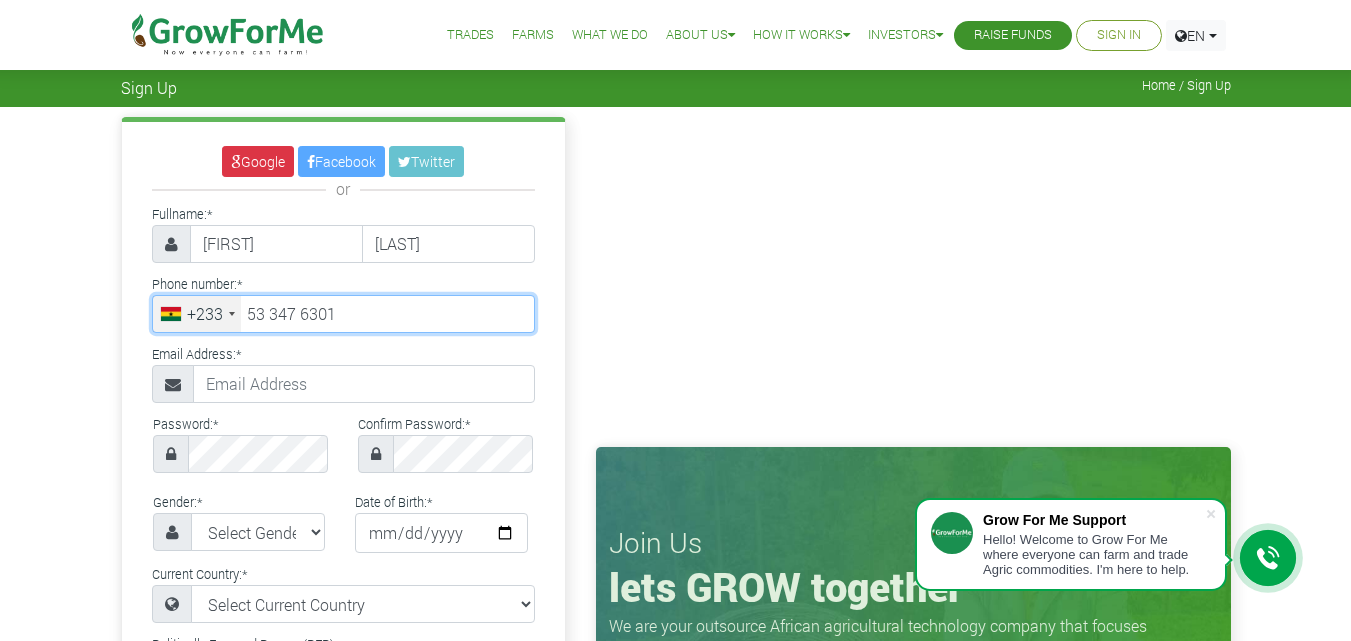 type on "53 347 6301" 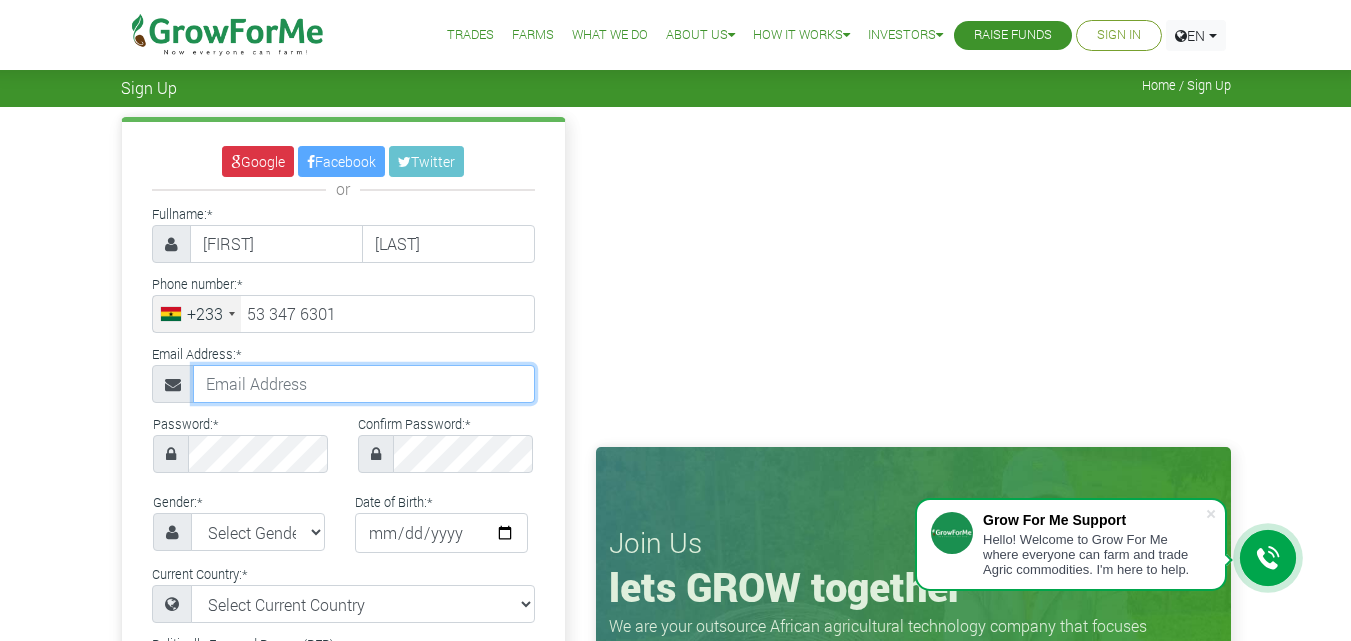 click at bounding box center [364, 384] 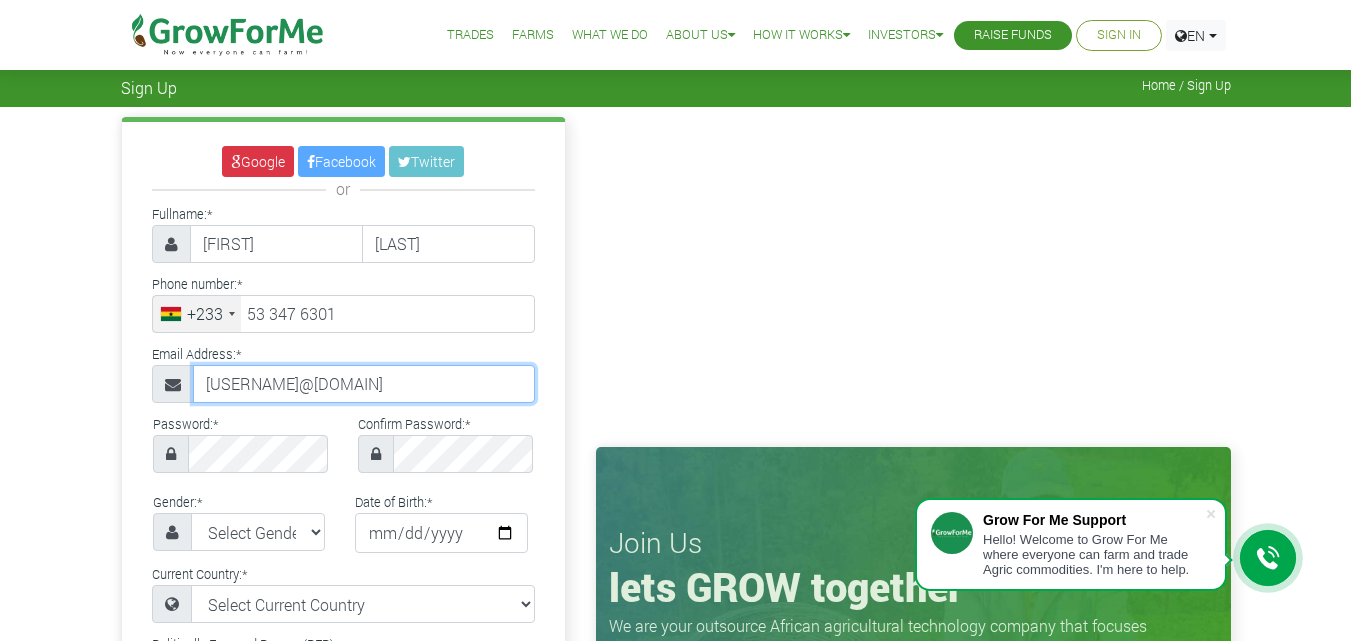 type on "[EMAIL]" 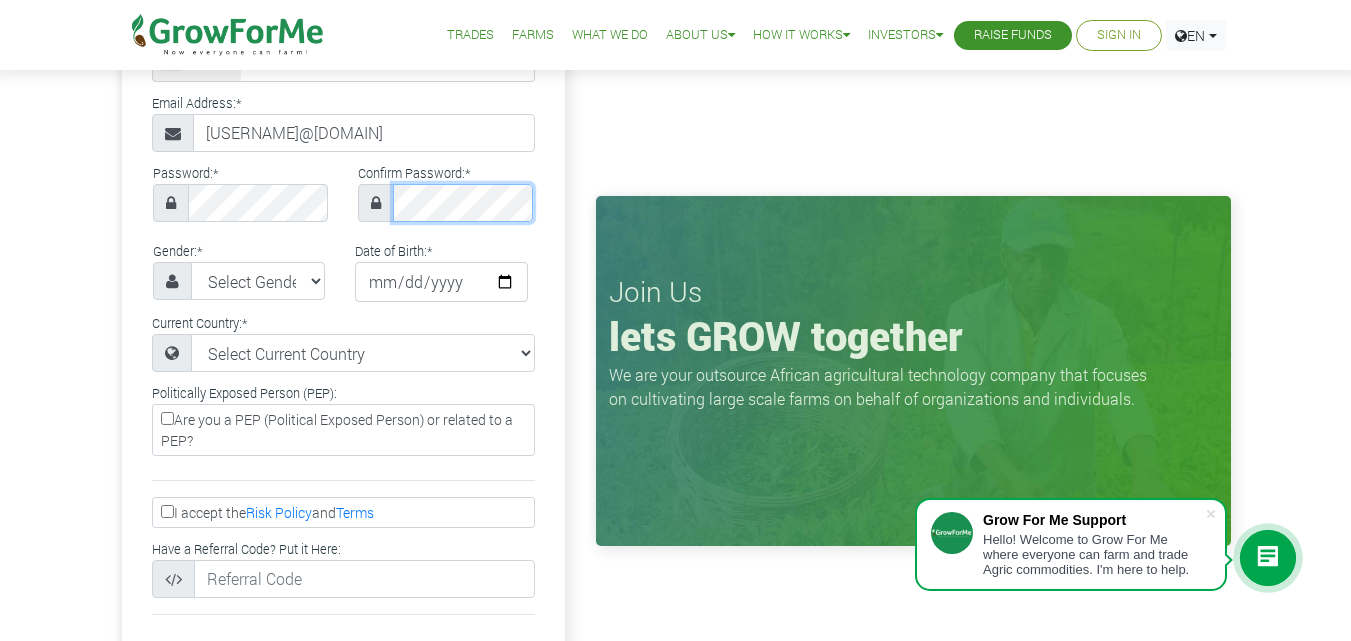 scroll, scrollTop: 300, scrollLeft: 0, axis: vertical 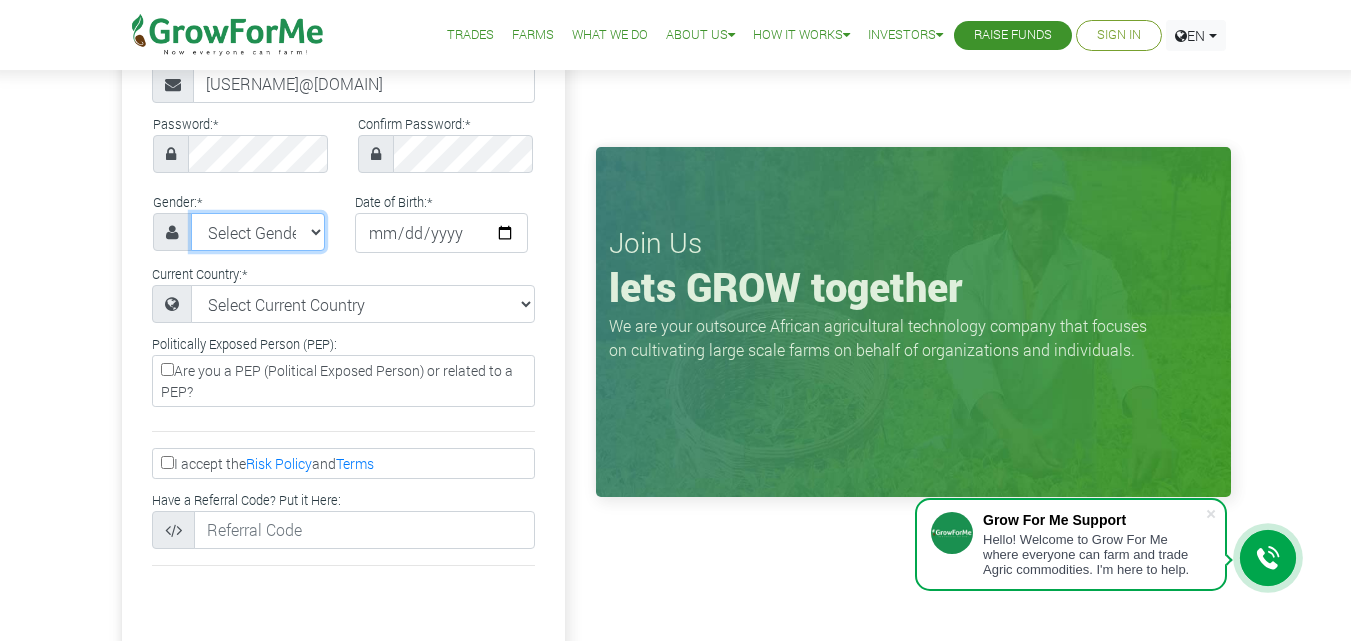 click on "Select Gender
Female
Male" at bounding box center [258, 232] 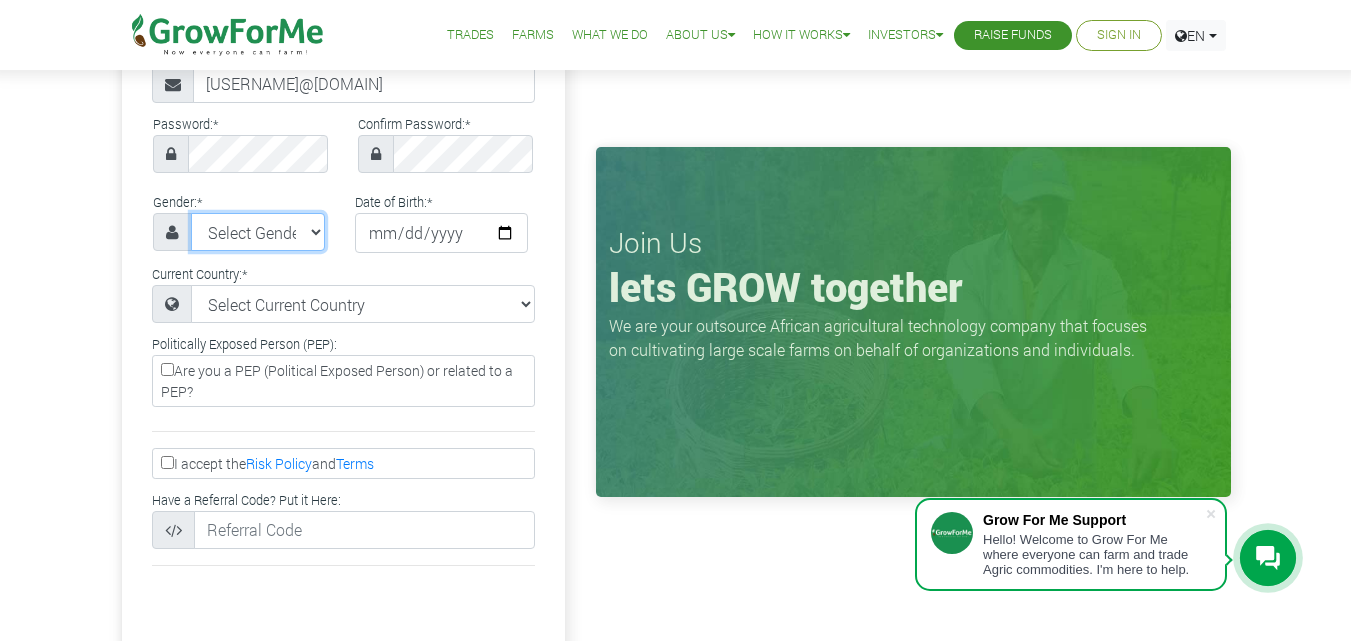 select on "Female" 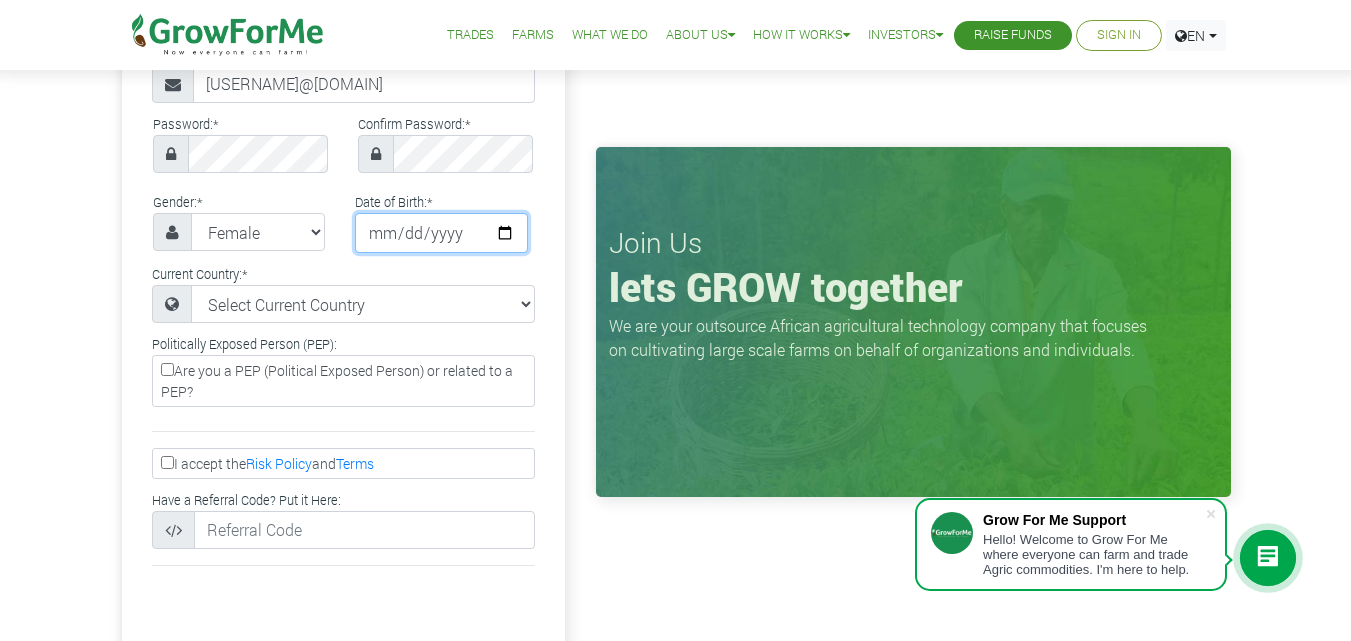 click at bounding box center (441, 233) 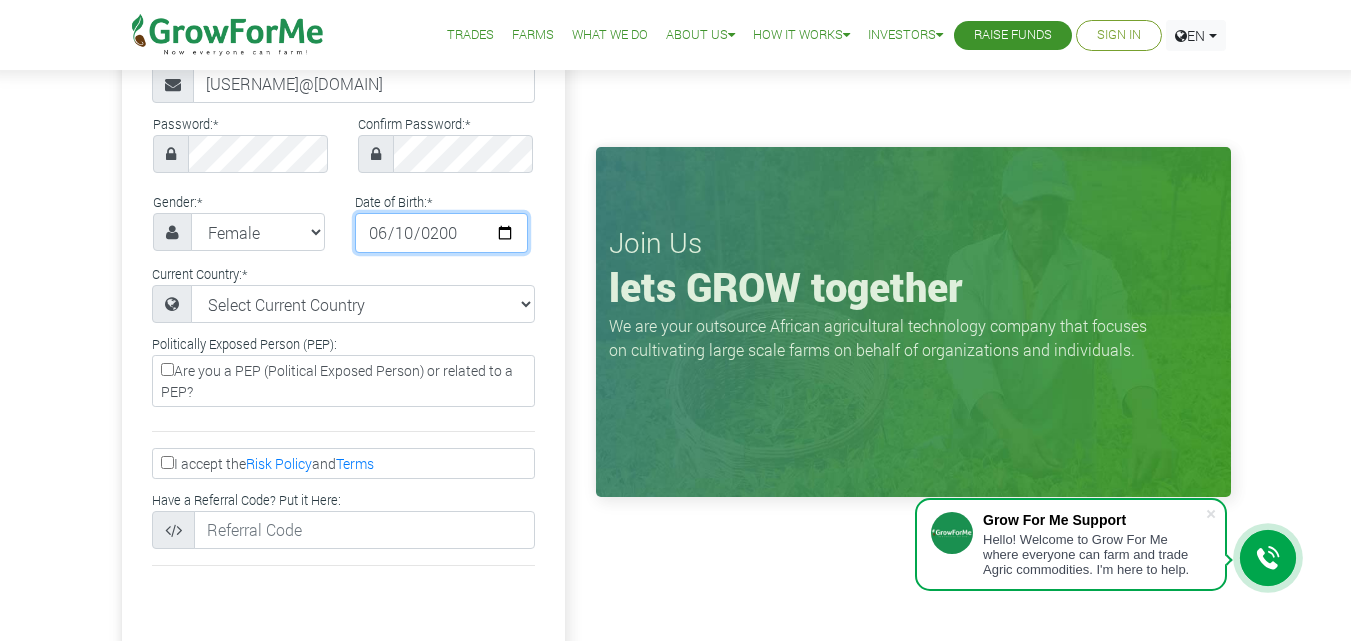 type on "2004-06-10" 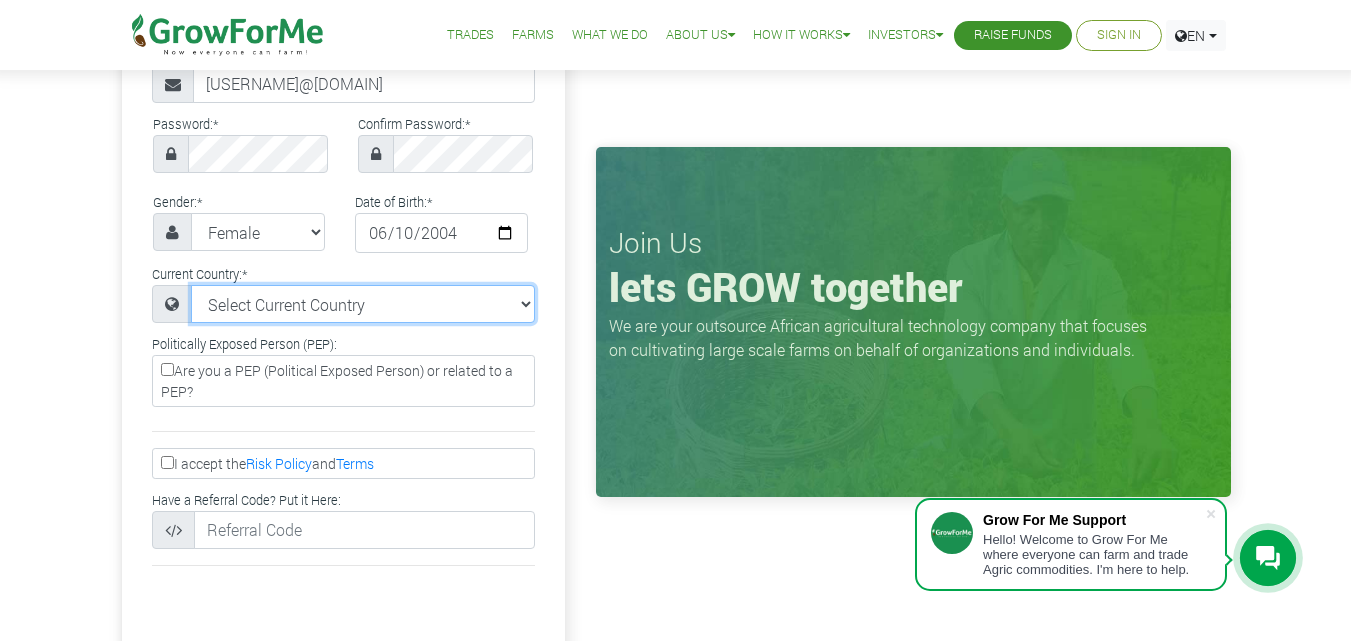 click on "Select Current Country
Afghanistan
Albania
Algeria
American Samoa
Andorra
Angola
Anguilla
Antigua & Barbuda
Argentina
Armenia
Aruba
Australia
Austria
Azerbaijan
Bahamas
Benin" at bounding box center (363, 304) 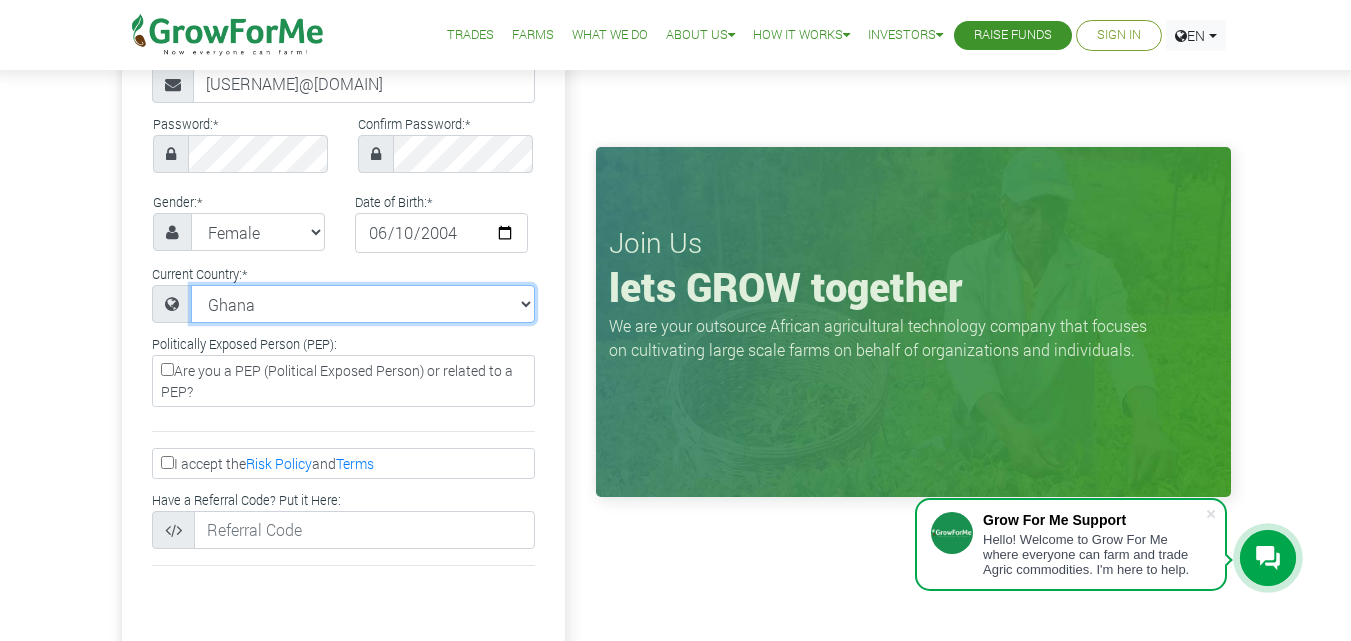 click on "Select Current Country
Afghanistan
Albania
Algeria
American Samoa
Andorra
Angola
Anguilla
Antigua & Barbuda
Argentina
Armenia
Aruba
Australia
Austria
Azerbaijan
Bahamas
Benin" at bounding box center [363, 304] 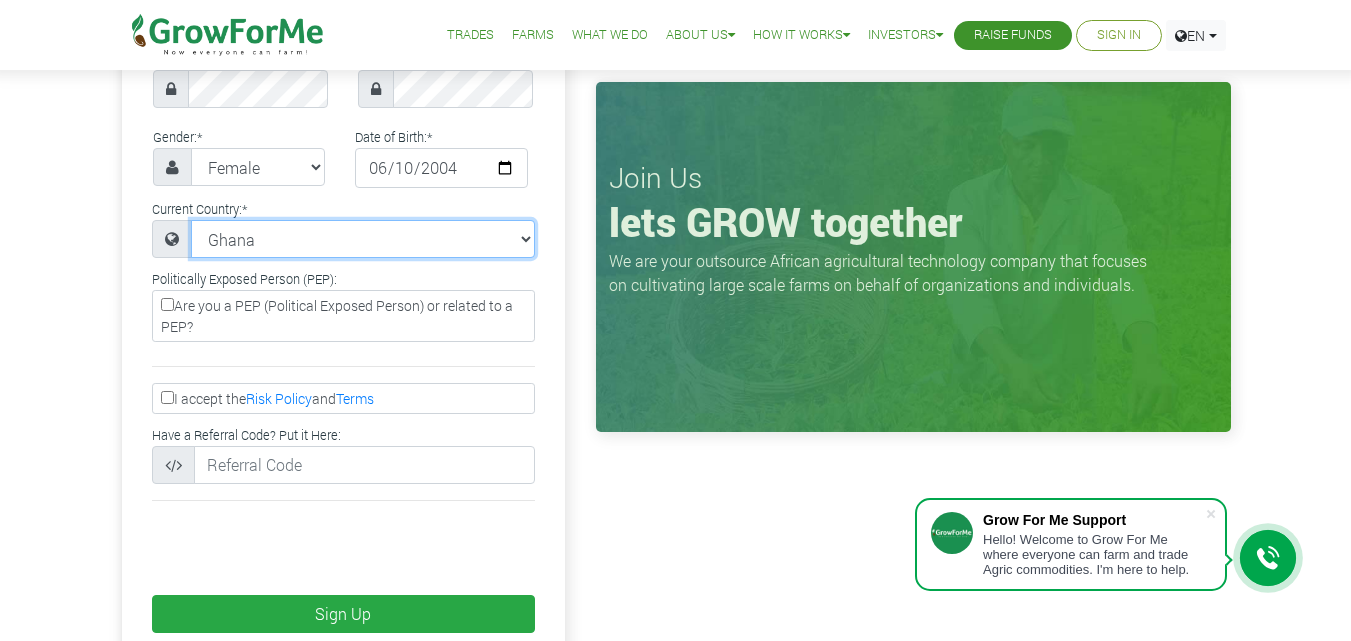 scroll, scrollTop: 400, scrollLeft: 0, axis: vertical 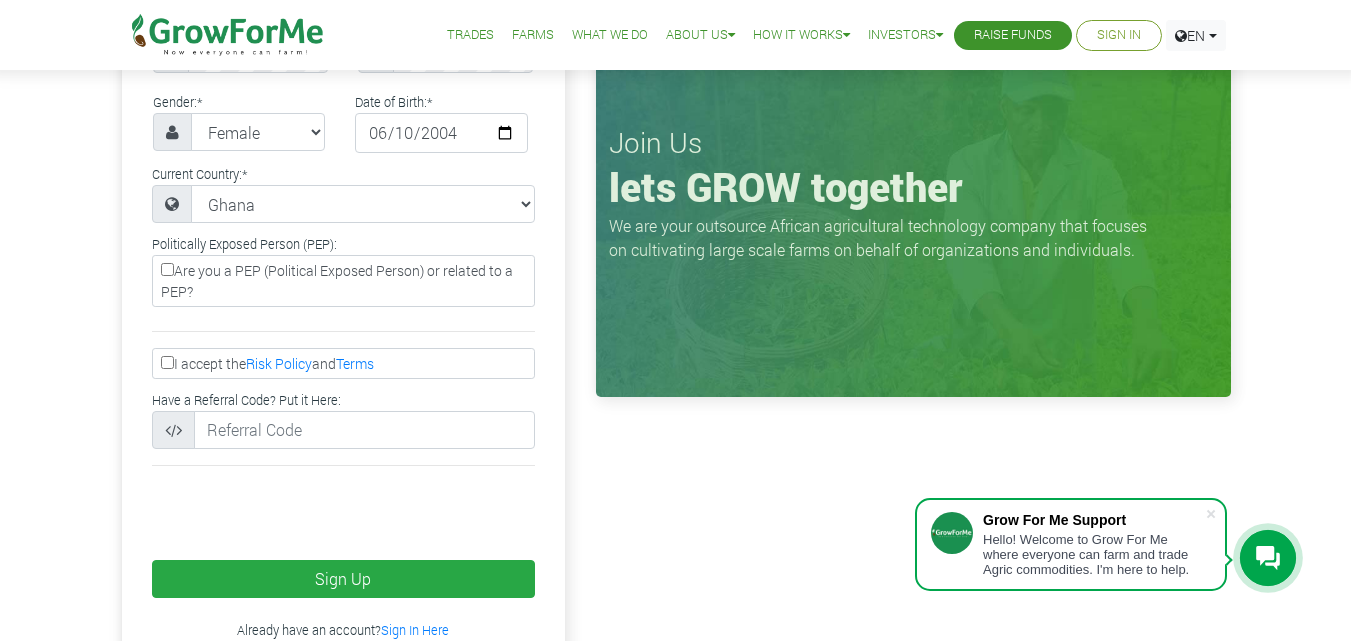 click on "I accept the   Risk Policy    and  Terms" at bounding box center [167, 362] 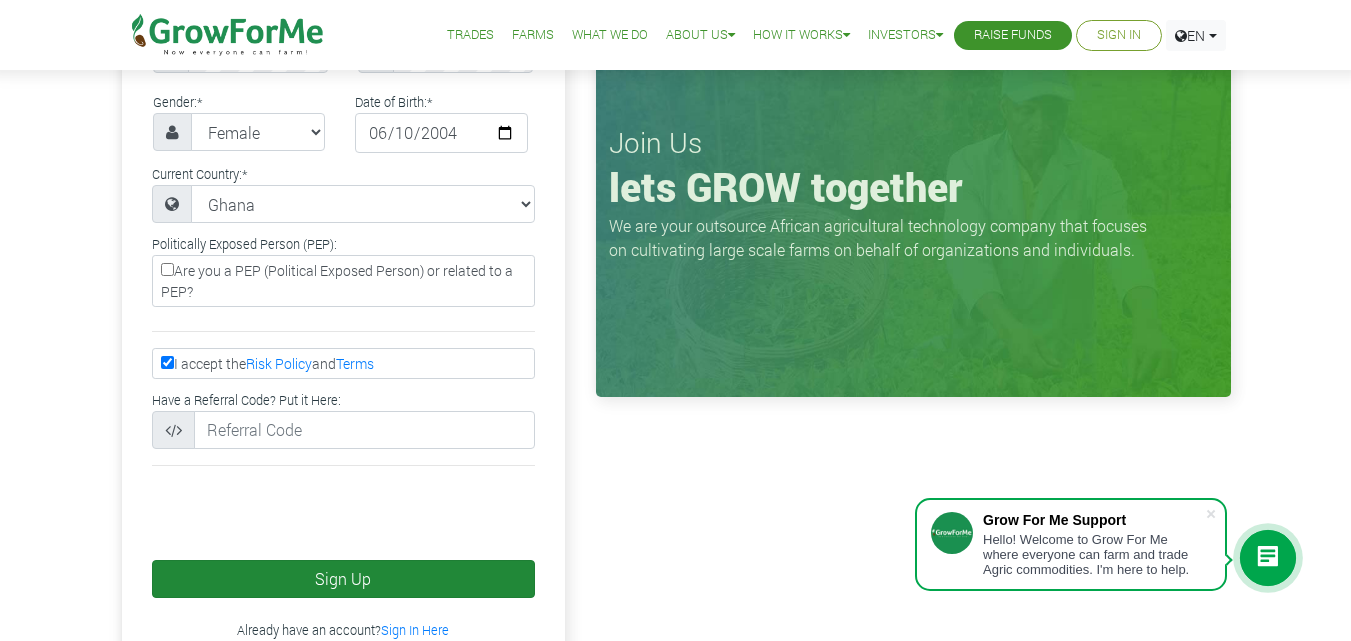 click on "Sign Up" at bounding box center (343, 579) 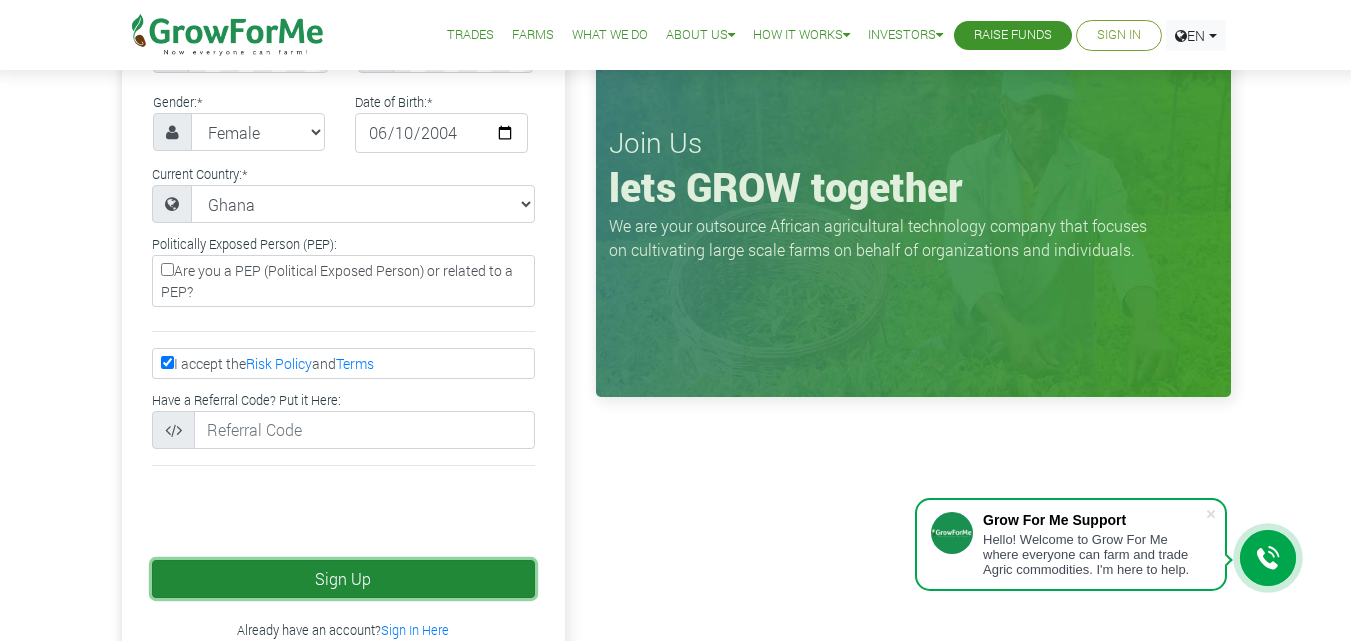 click on "Sign Up" at bounding box center [343, 579] 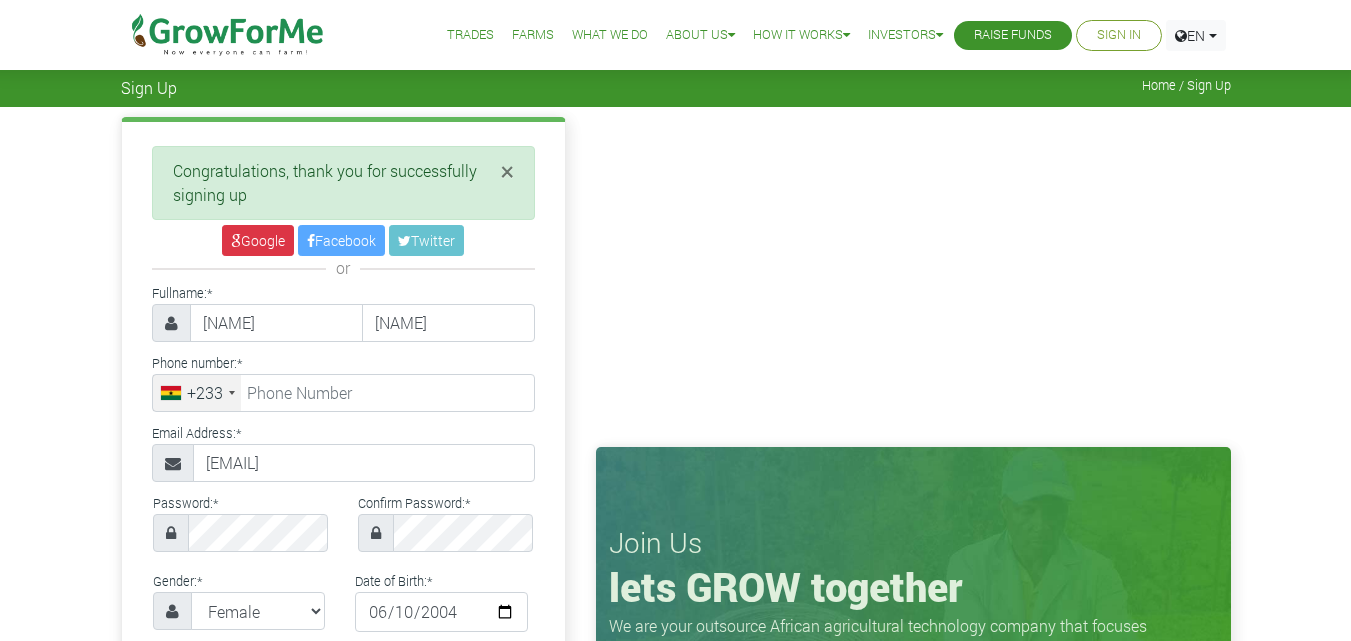 scroll, scrollTop: 400, scrollLeft: 0, axis: vertical 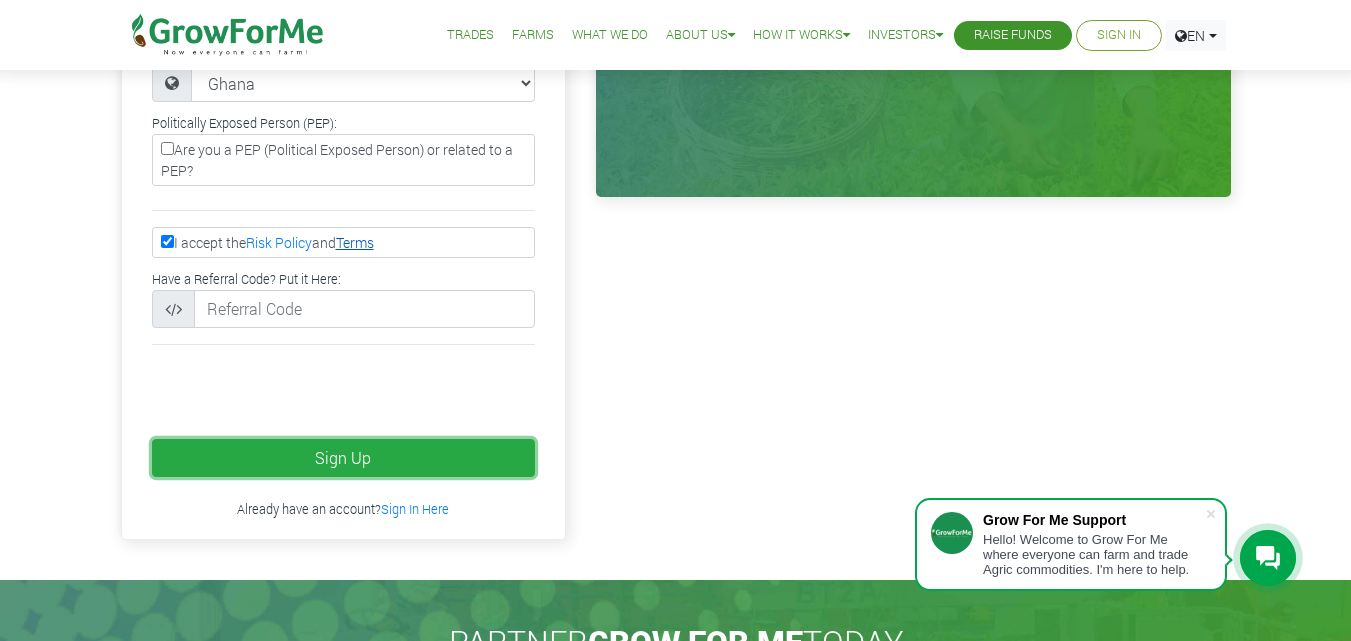 click on "Sign Up" at bounding box center [343, 458] 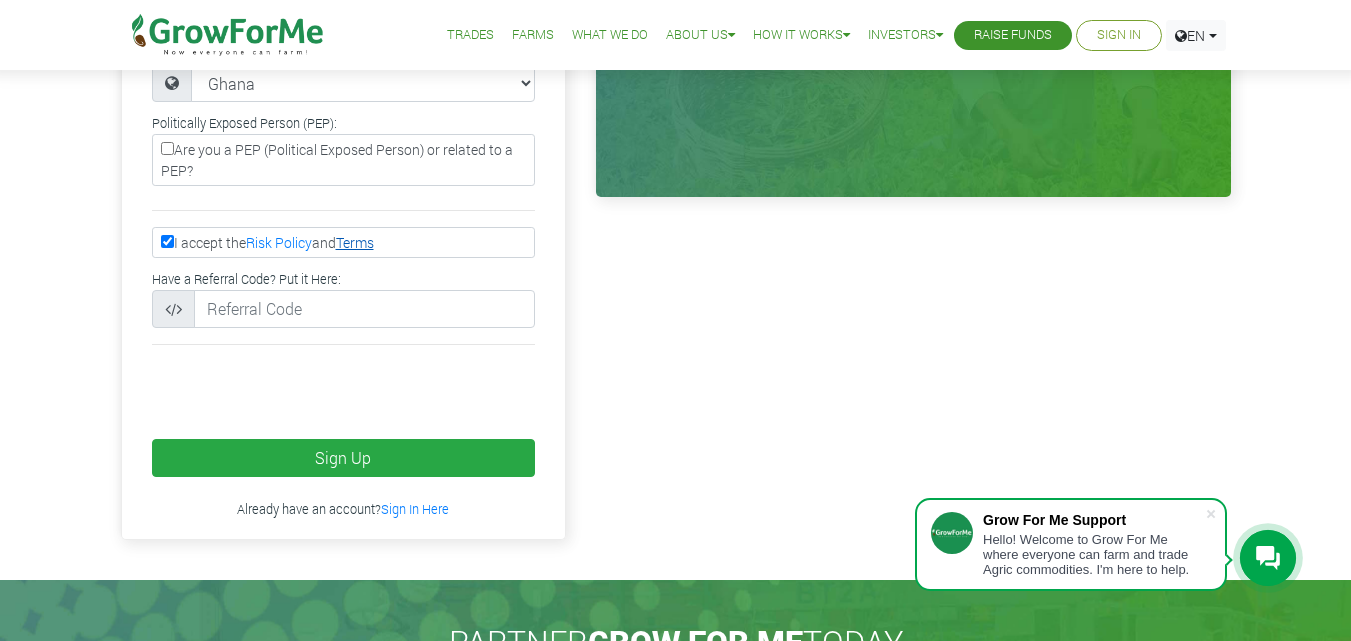 scroll, scrollTop: 374, scrollLeft: 0, axis: vertical 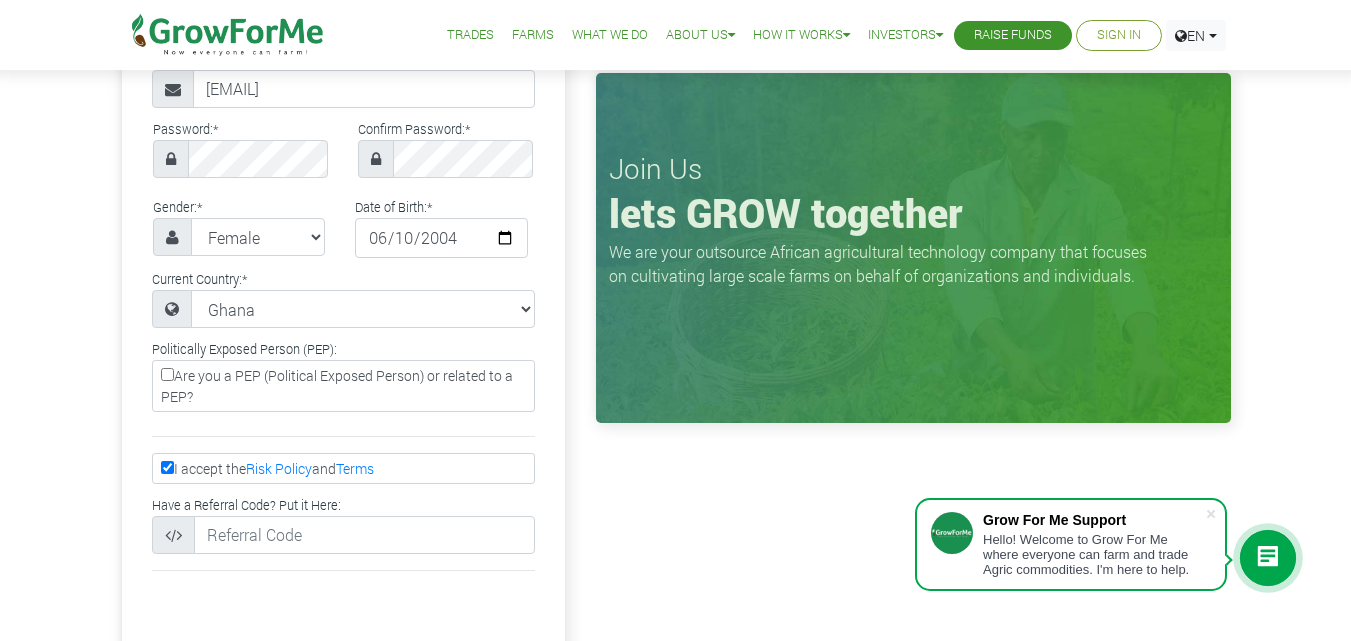 click on "Are you a PEP (Political Exposed Person) or related to a PEP?" at bounding box center [167, 374] 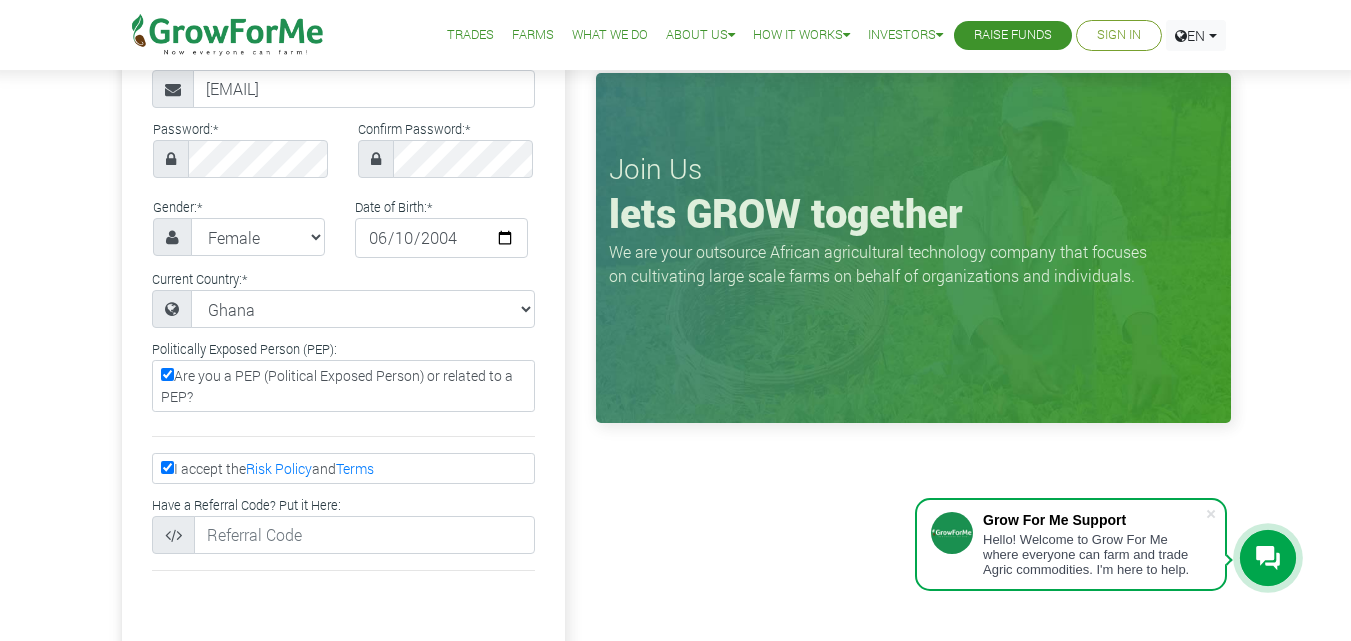 click on "Are you a PEP (Political Exposed Person) or related to a PEP?" at bounding box center (343, 386) 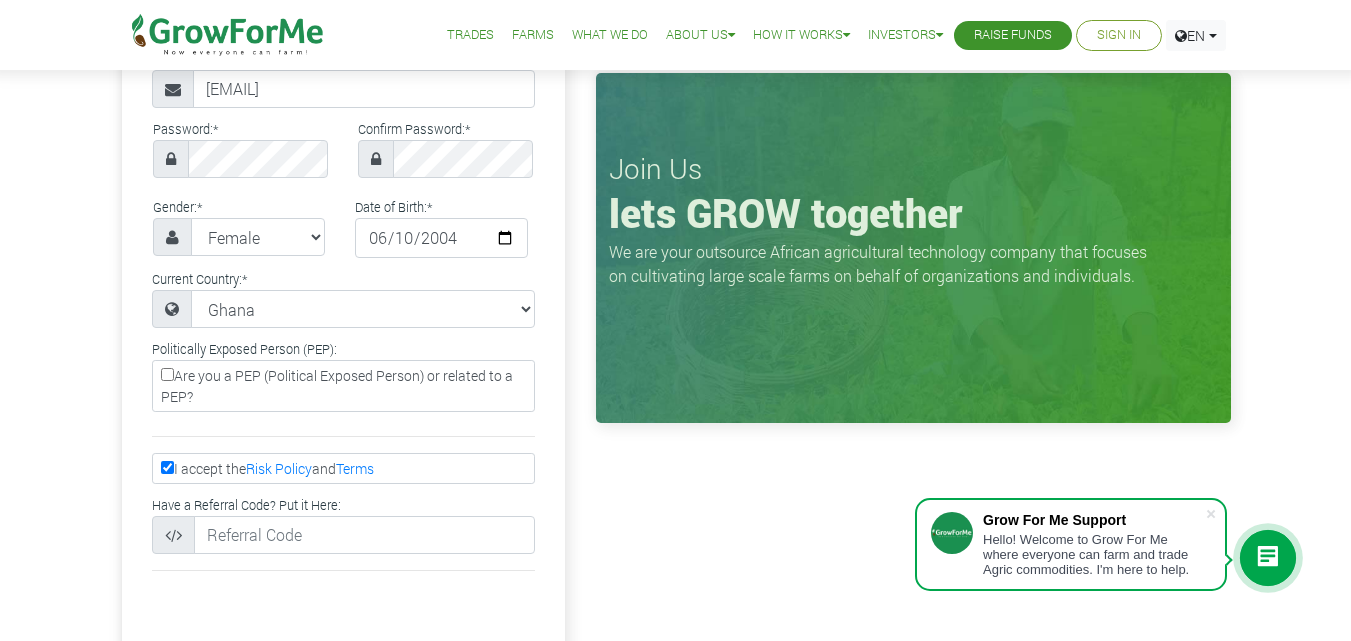 click on "Are you a PEP (Political Exposed Person) or related to a PEP?" at bounding box center (343, 386) 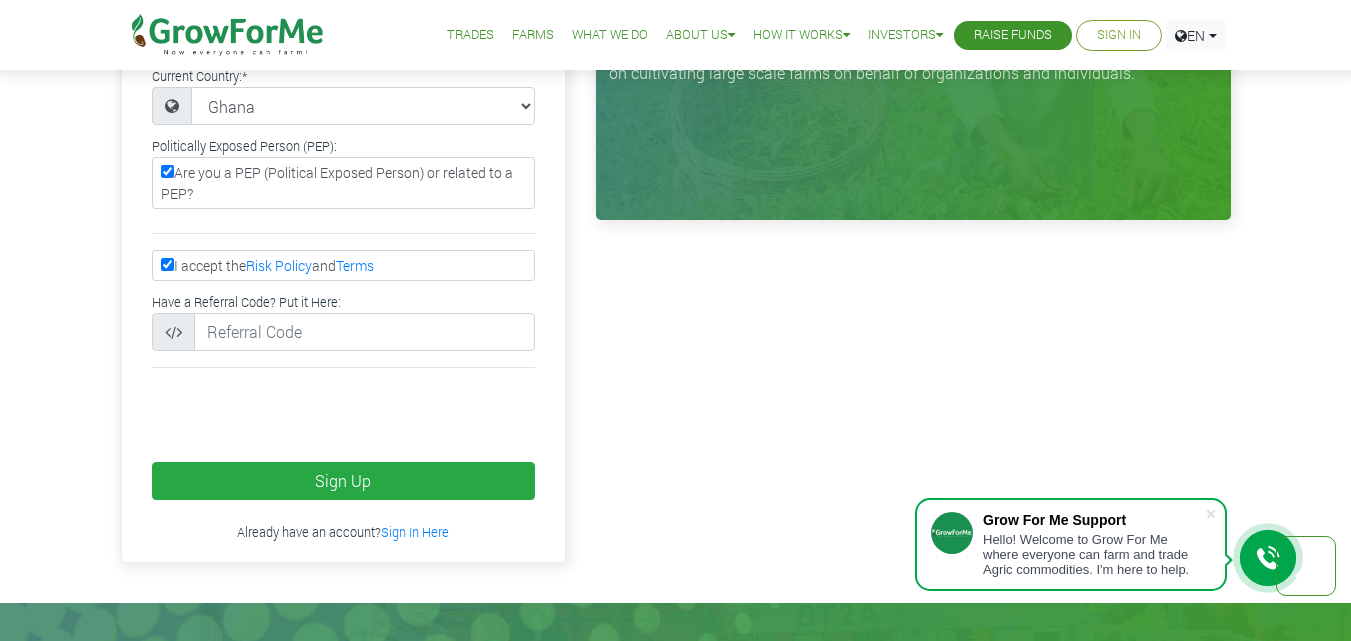 scroll, scrollTop: 574, scrollLeft: 0, axis: vertical 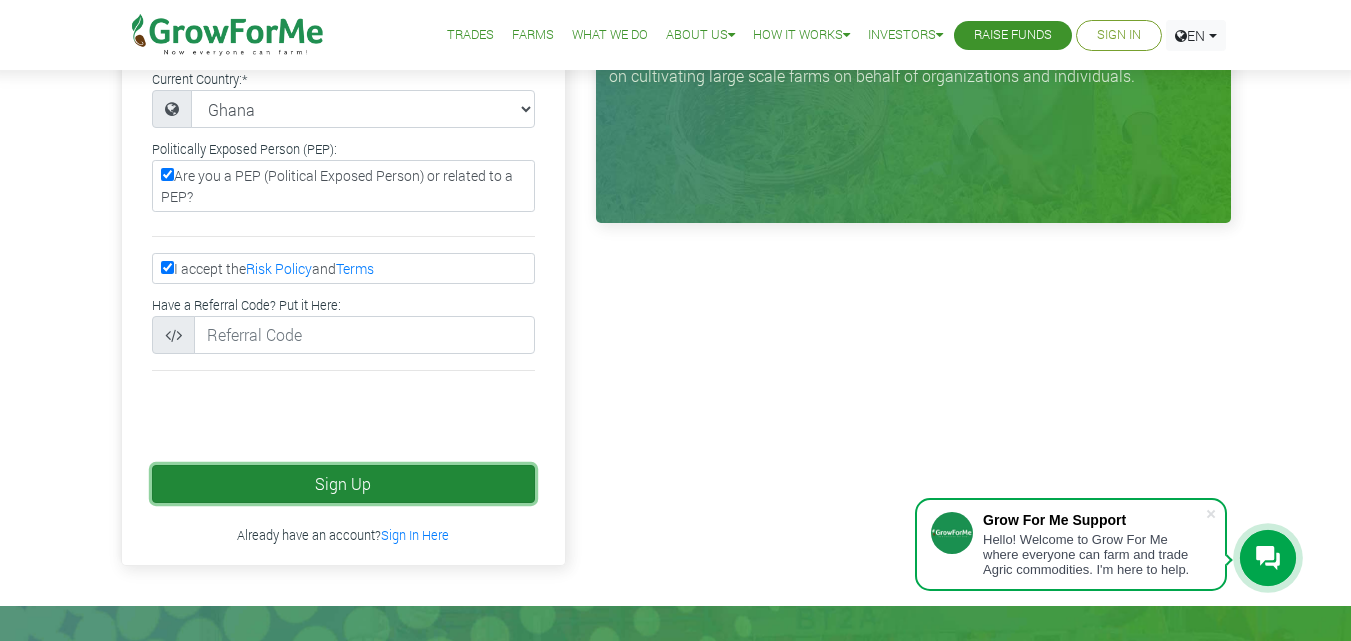 click on "Sign Up" at bounding box center (343, 484) 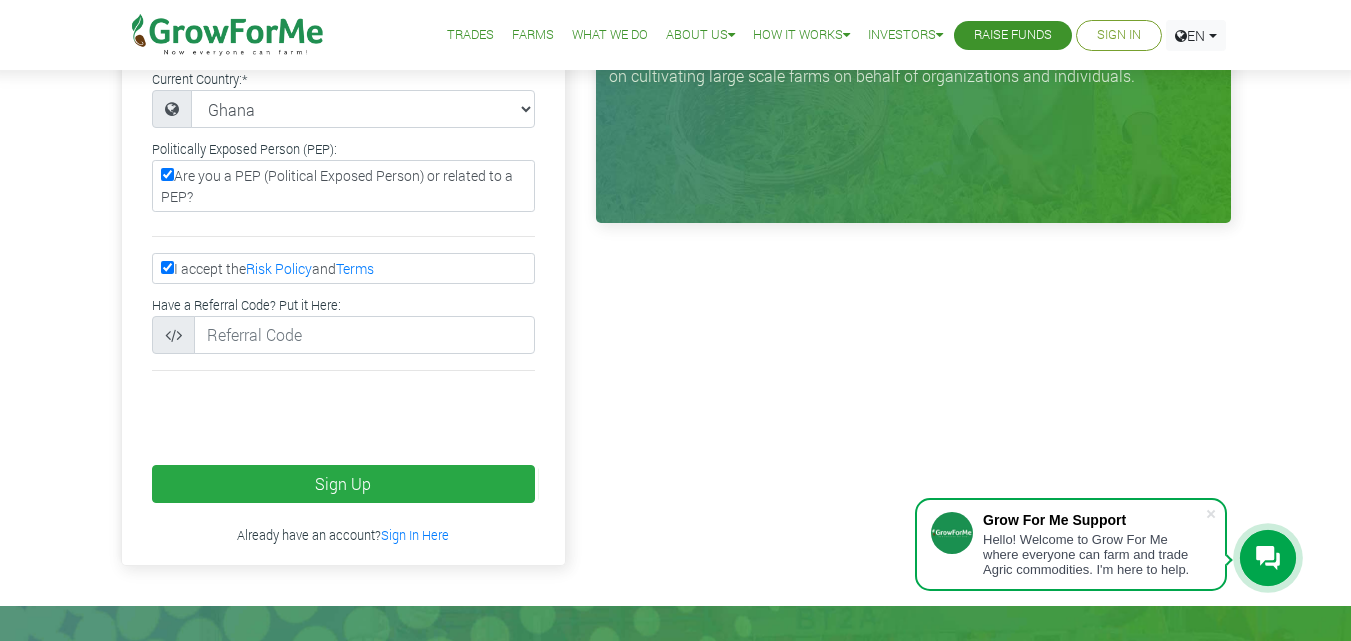 scroll, scrollTop: 374, scrollLeft: 0, axis: vertical 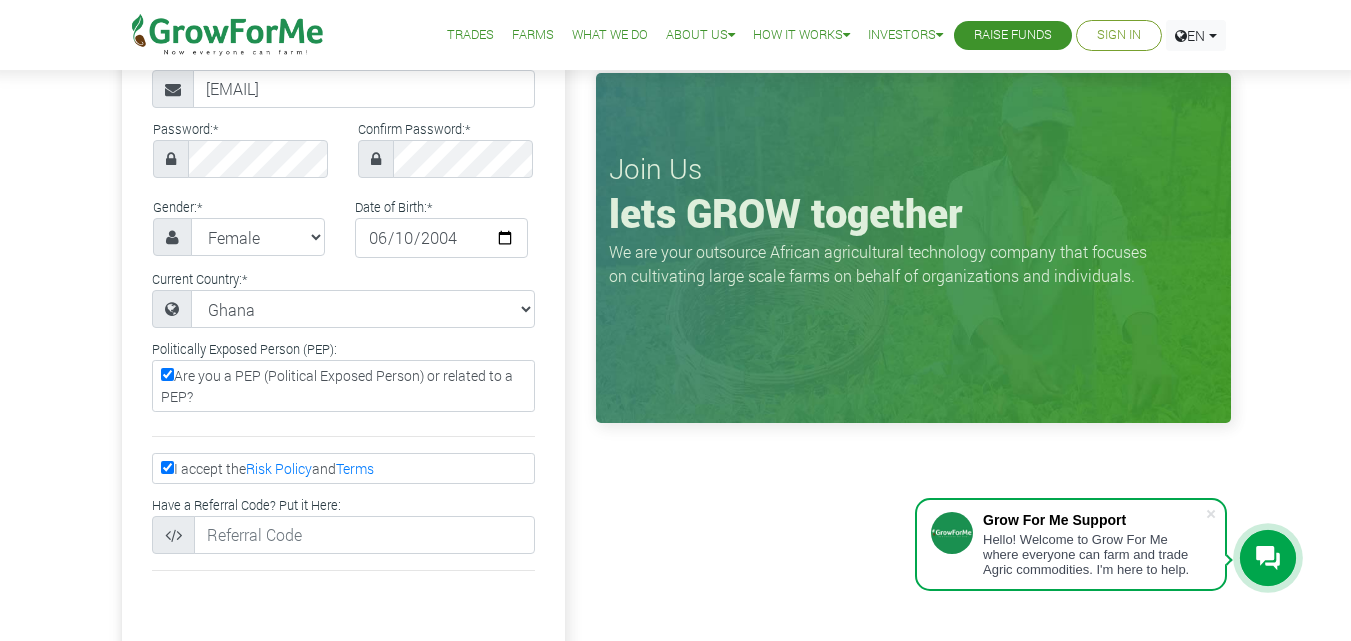 click at bounding box center [228, 35] 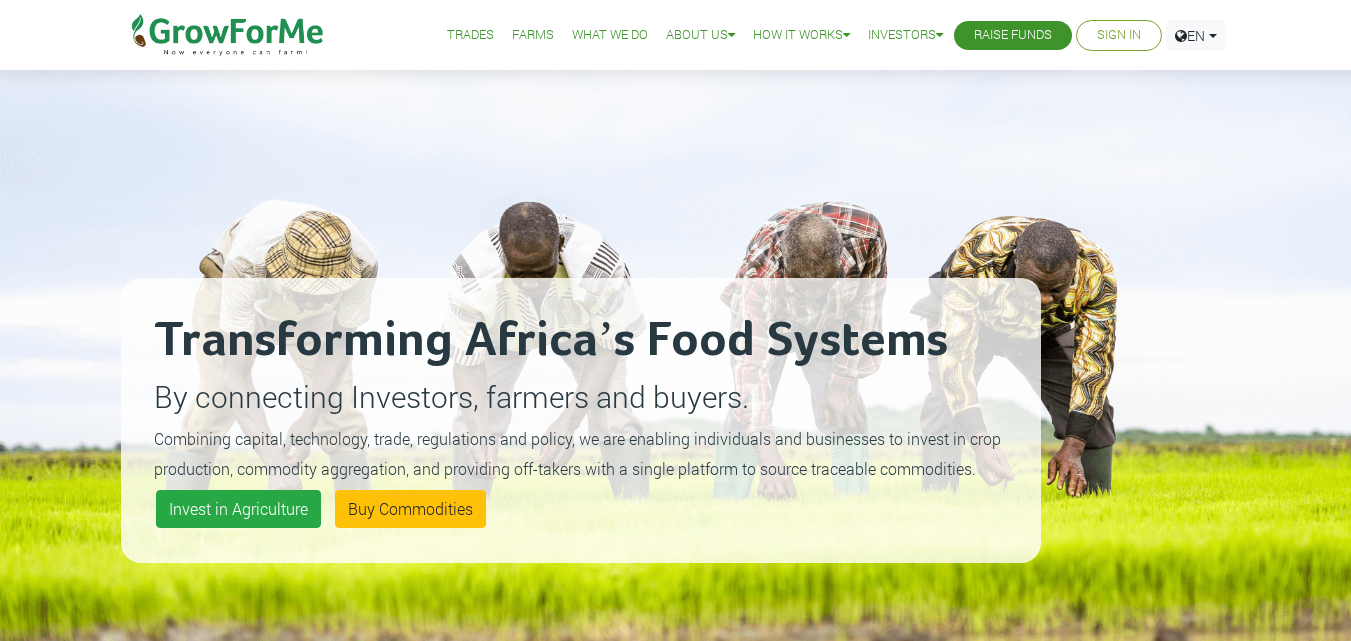 scroll, scrollTop: 0, scrollLeft: 0, axis: both 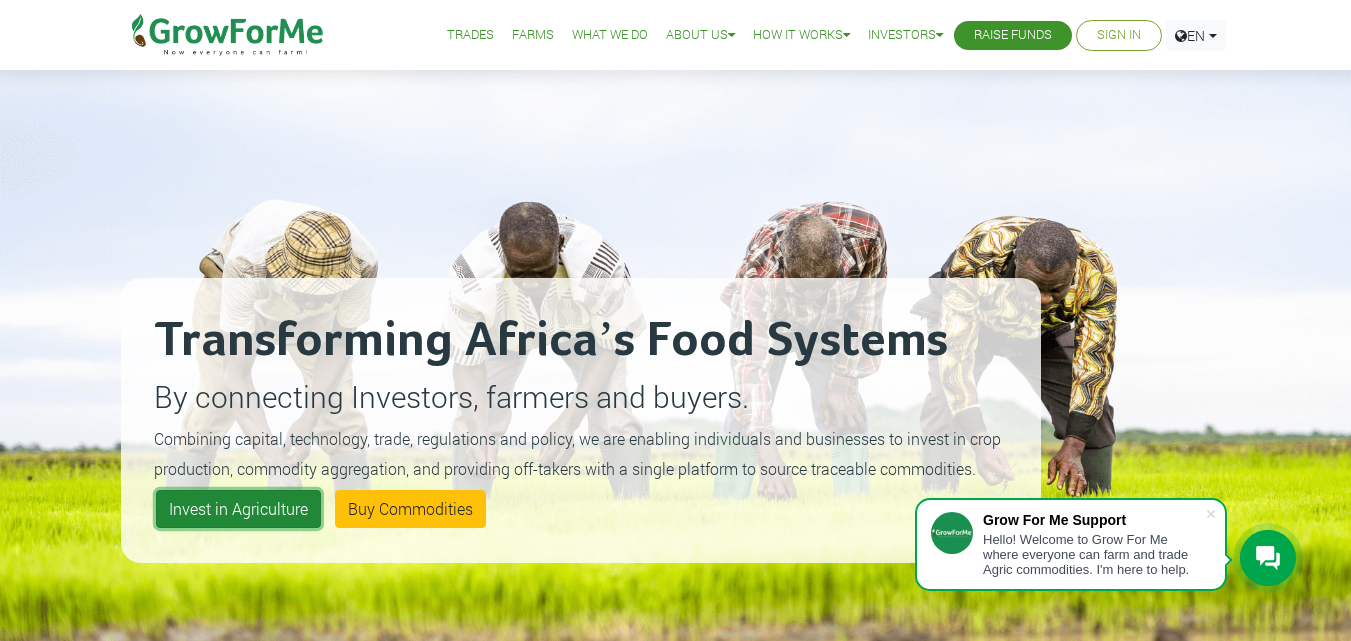 click on "Invest in Agriculture" at bounding box center [238, 509] 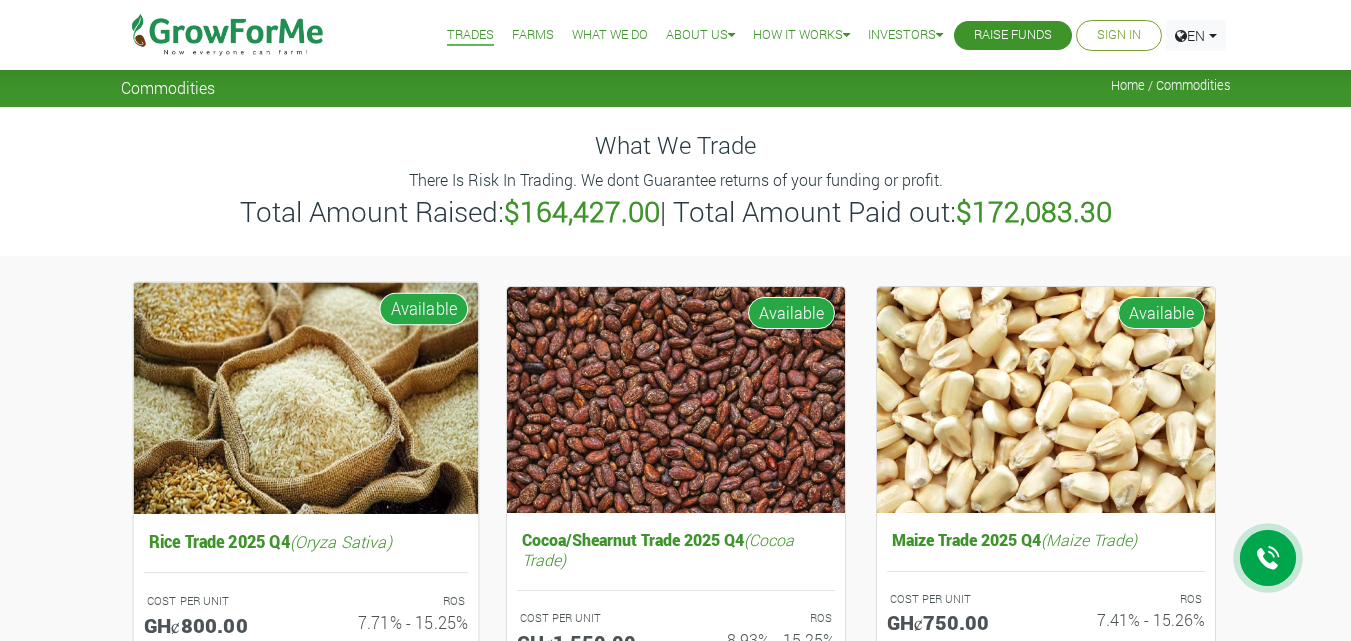 scroll, scrollTop: 0, scrollLeft: 0, axis: both 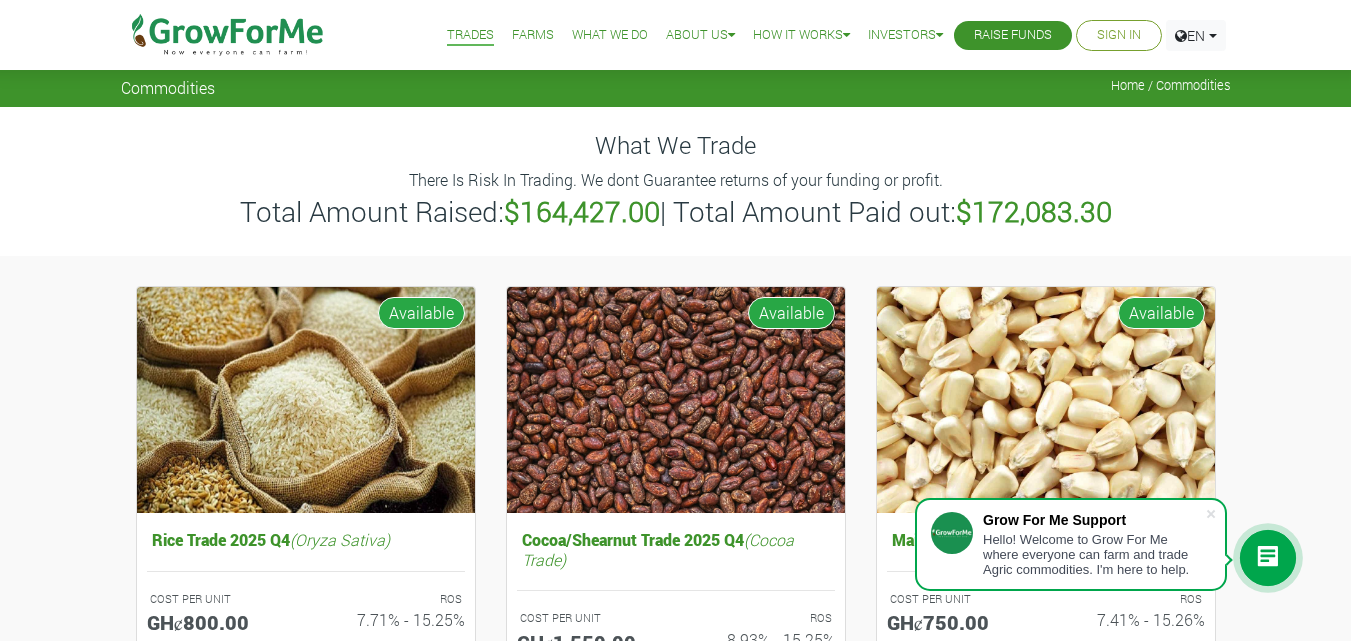 click on "Sign In" at bounding box center (1119, 35) 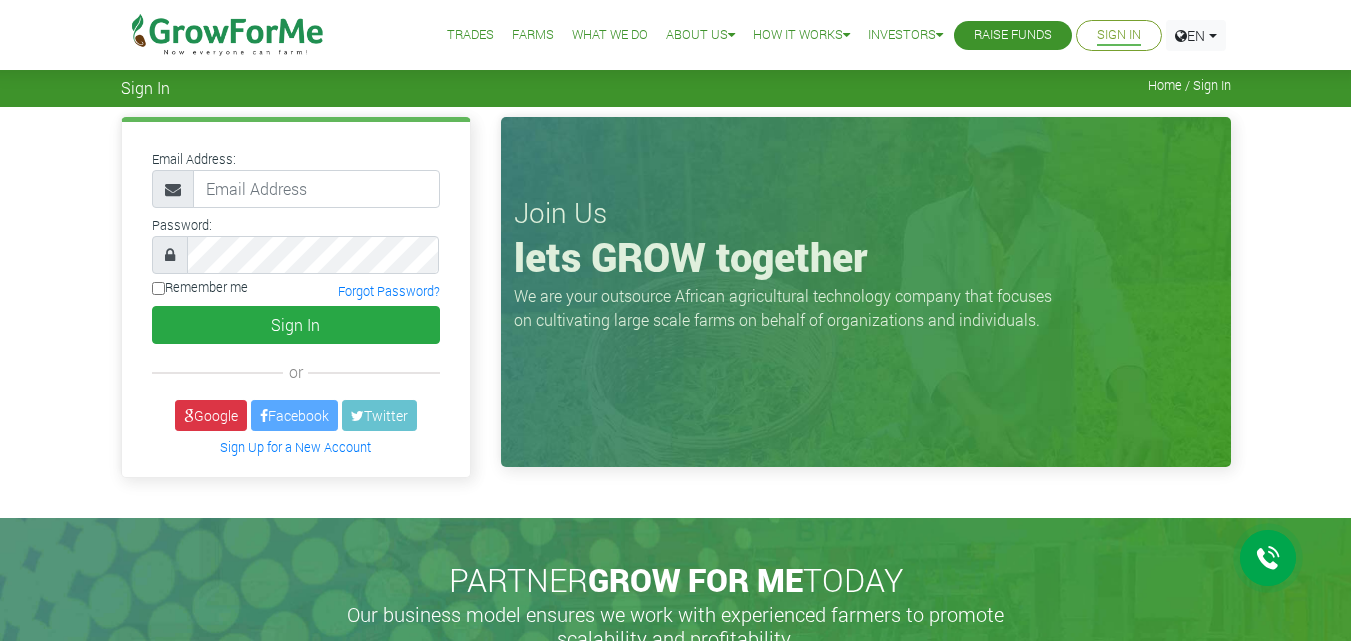scroll, scrollTop: 0, scrollLeft: 0, axis: both 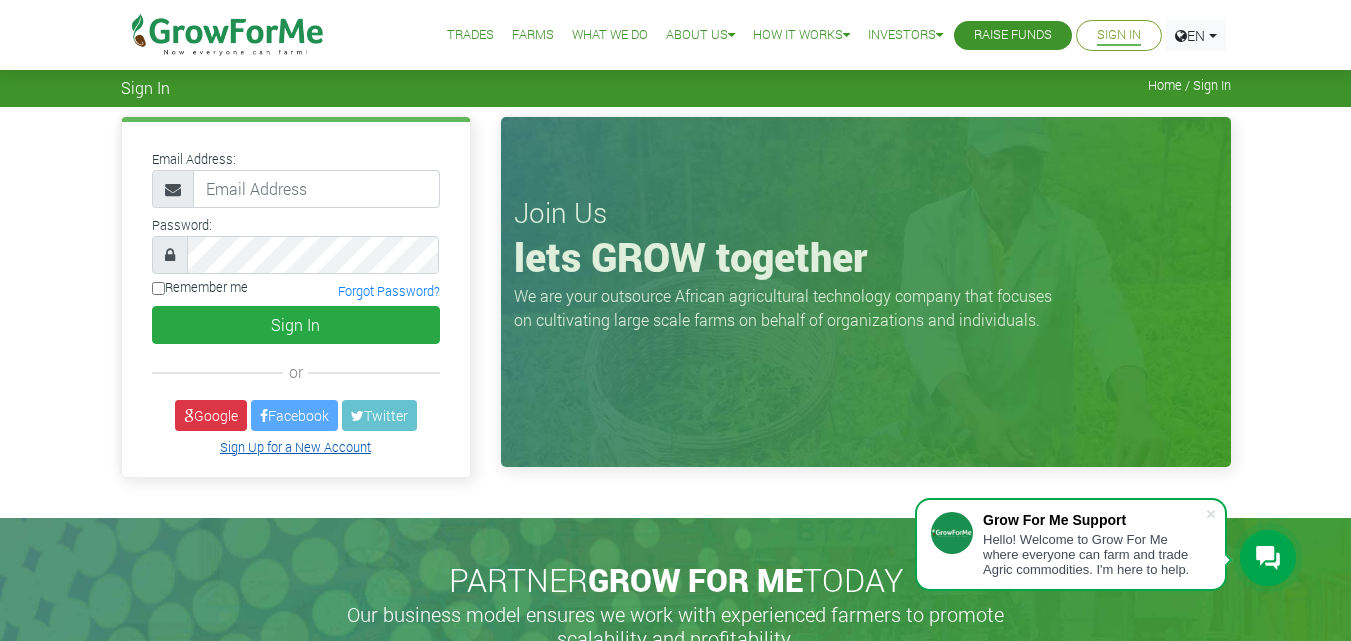 click on "Sign Up for a New Account" at bounding box center (295, 447) 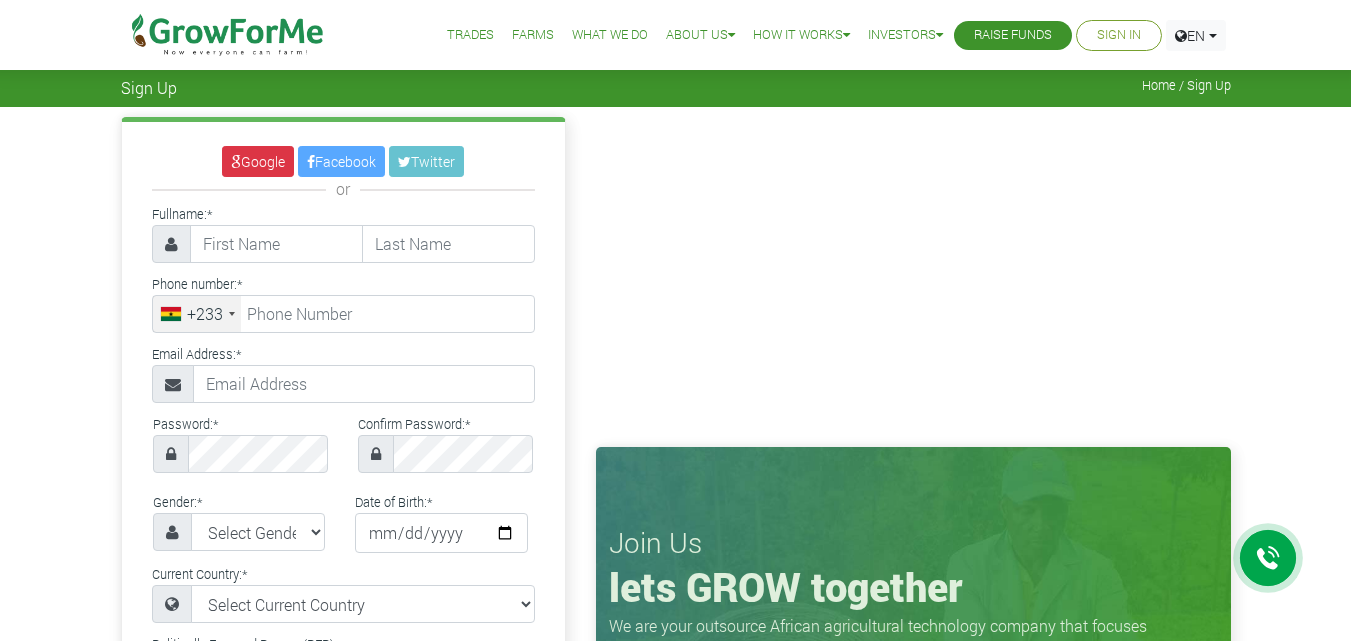 scroll, scrollTop: 0, scrollLeft: 0, axis: both 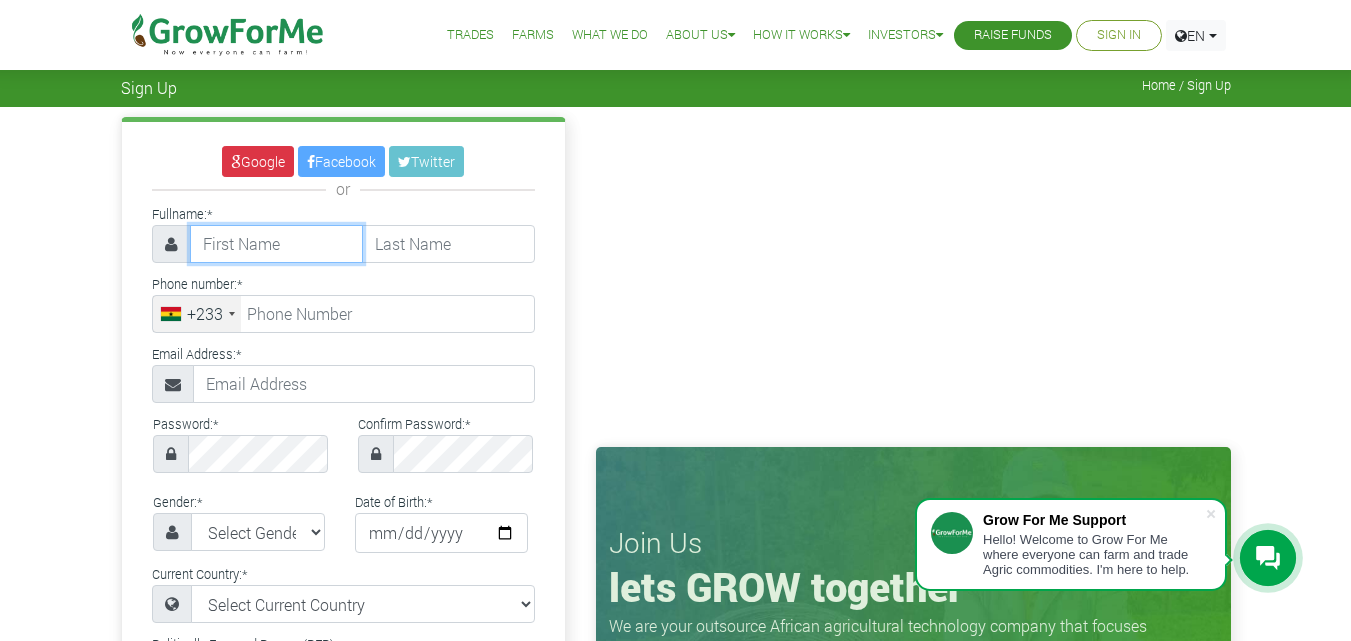 click at bounding box center (276, 244) 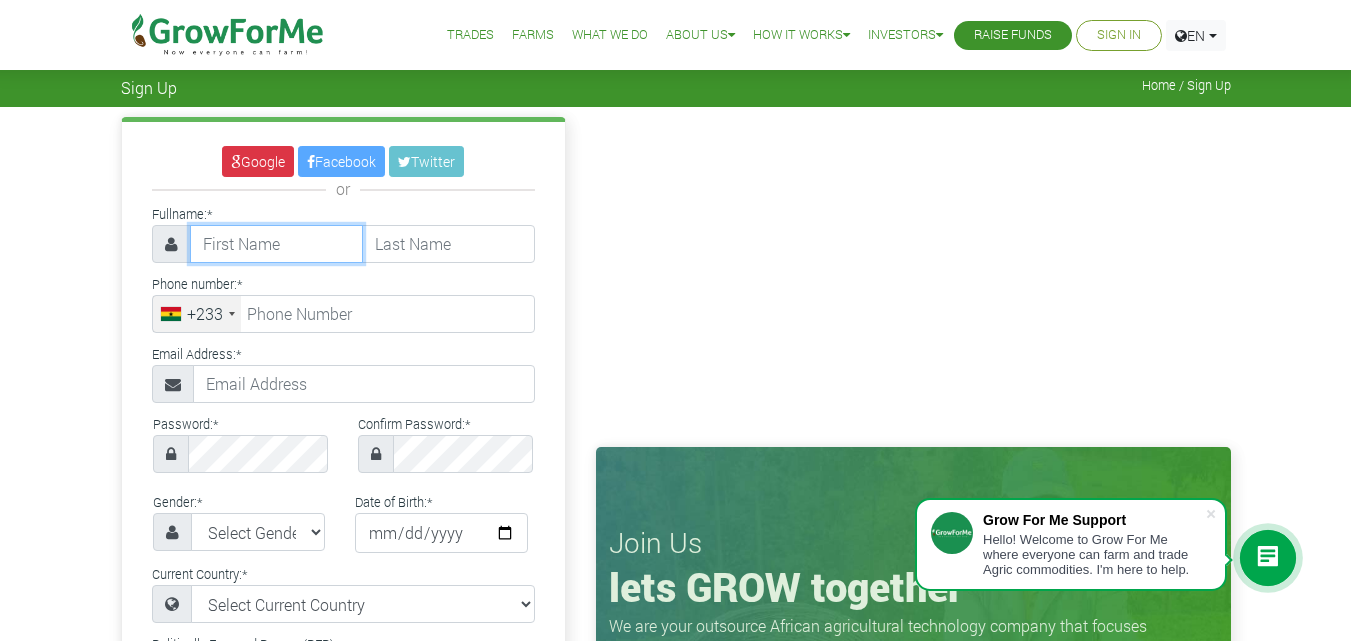 type on "[FIRST]" 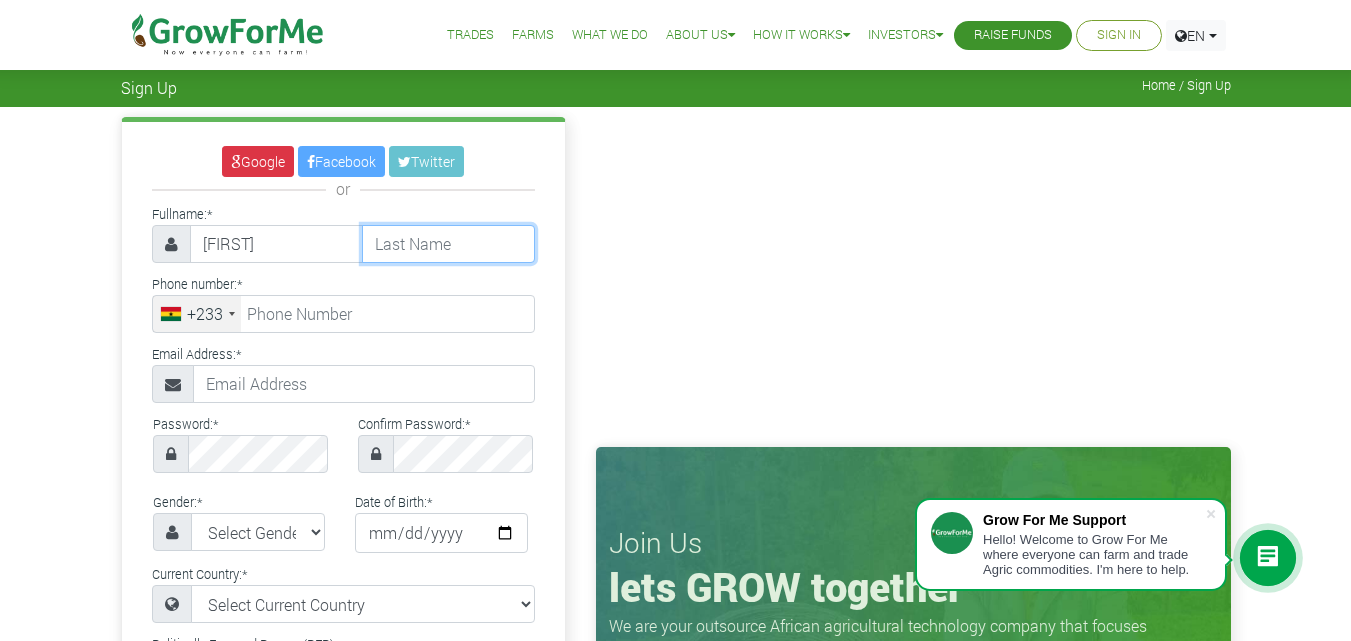 click at bounding box center (448, 244) 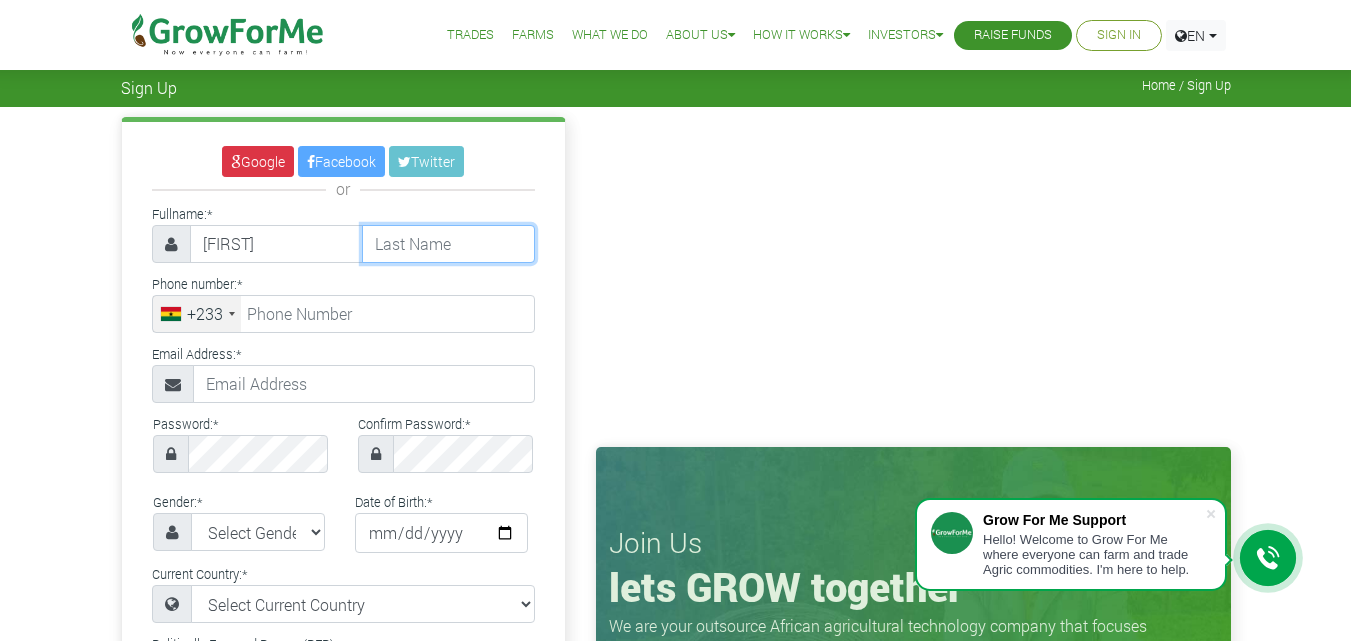 type on "[LAST]" 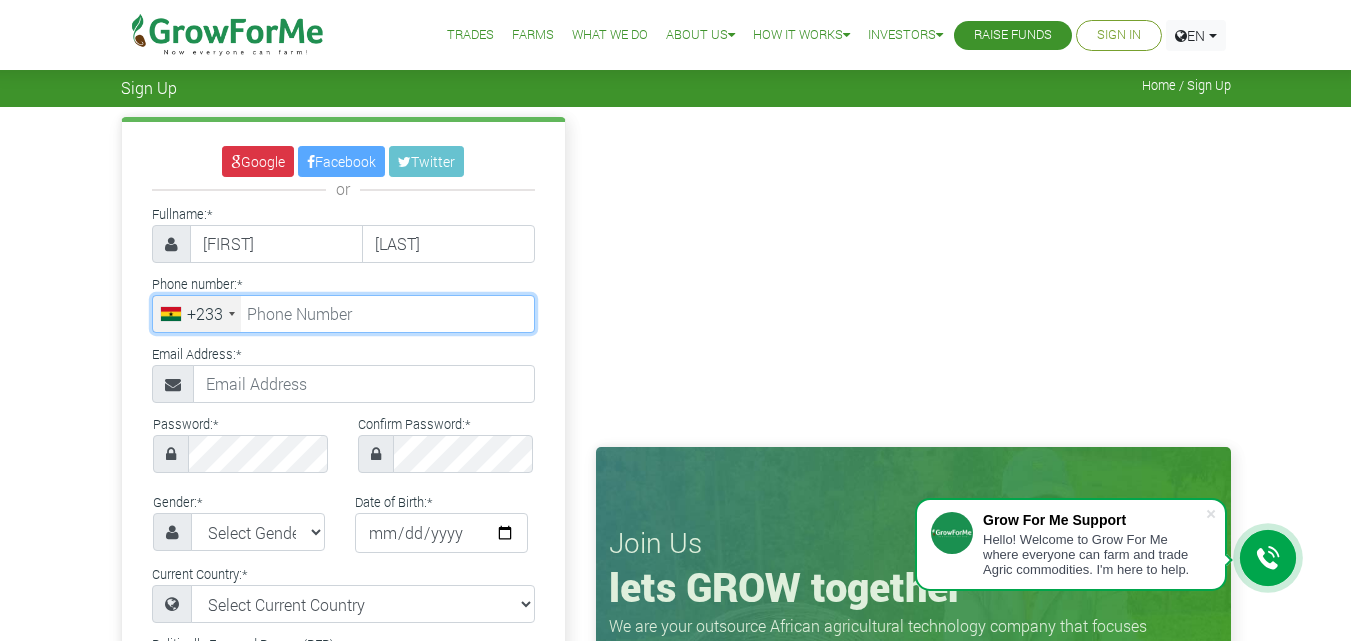 click at bounding box center [343, 314] 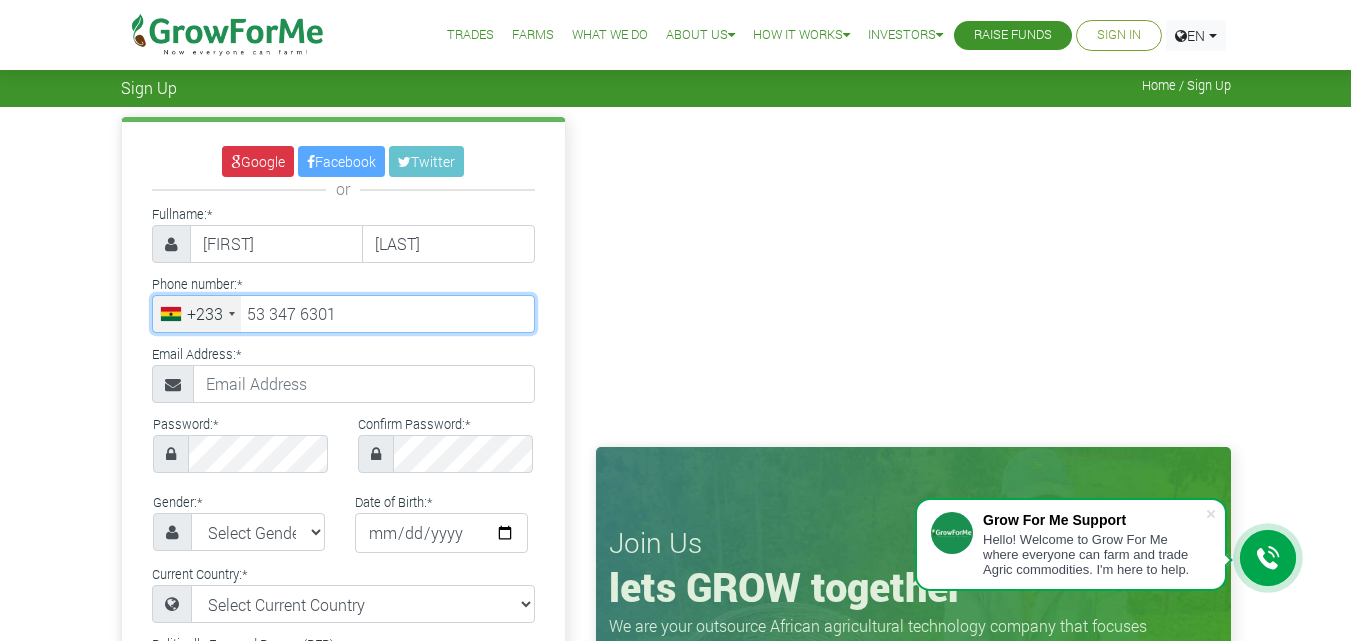 type on "53 347 6301" 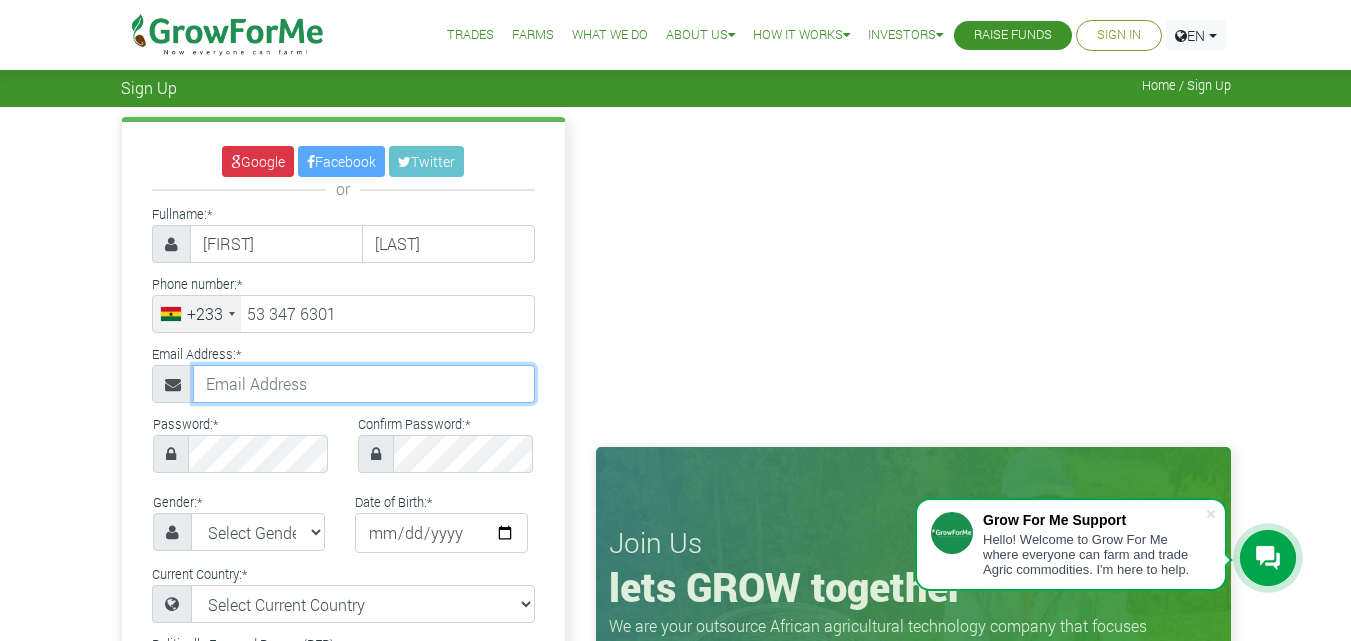 click at bounding box center (364, 384) 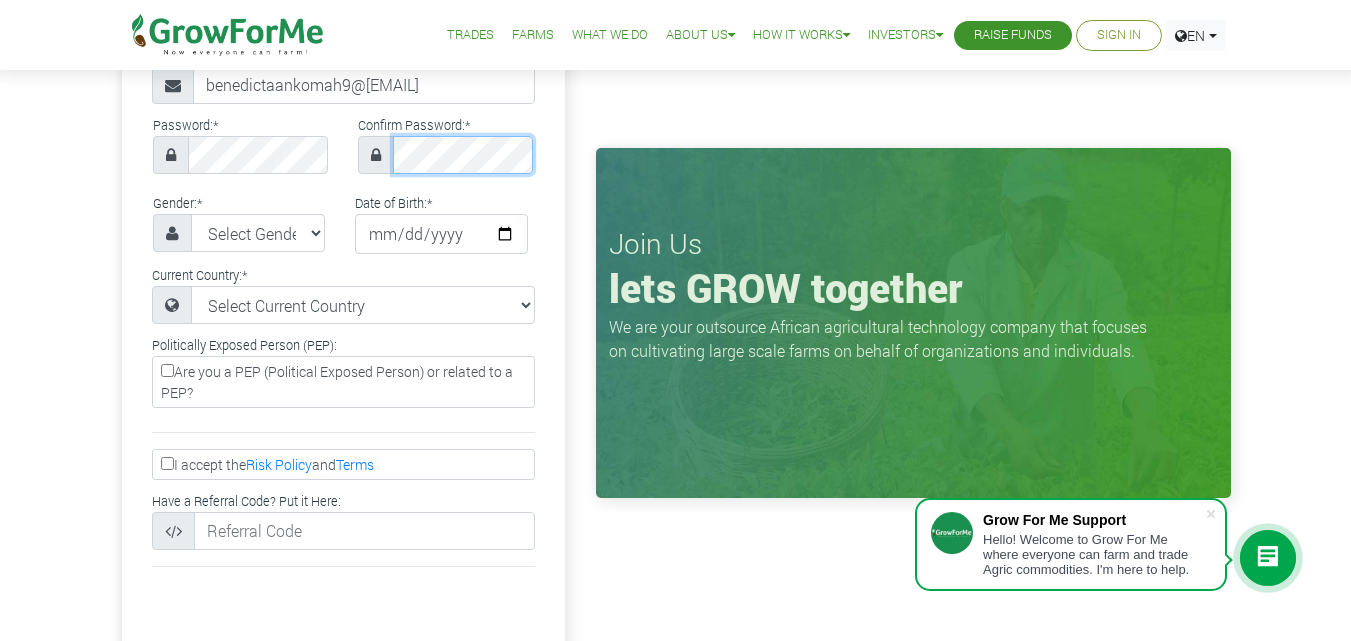scroll, scrollTop: 300, scrollLeft: 0, axis: vertical 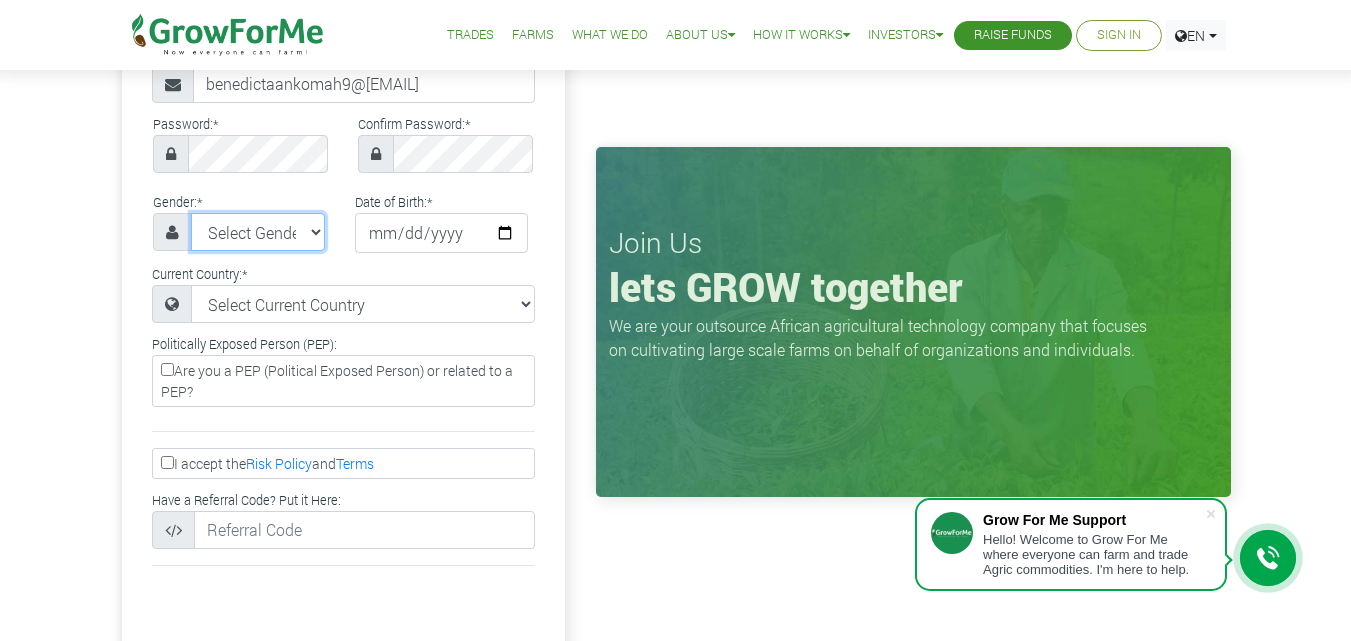 click on "Select Gender
Female
Male" at bounding box center [258, 232] 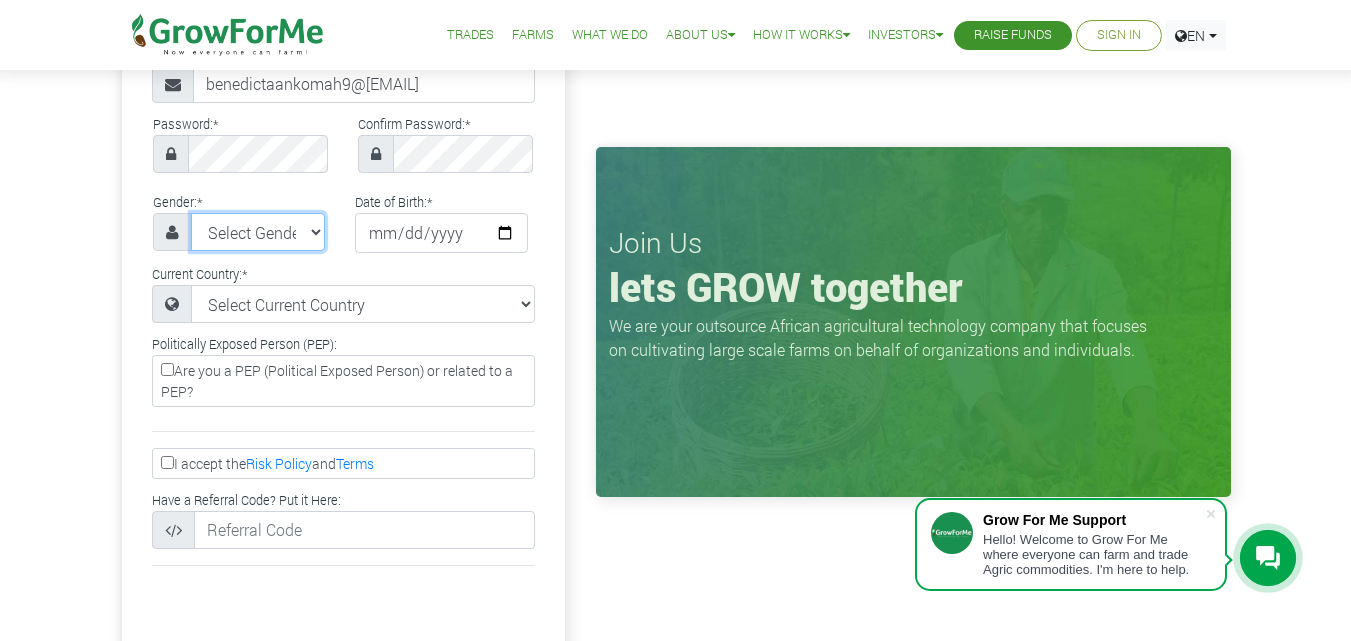select on "Female" 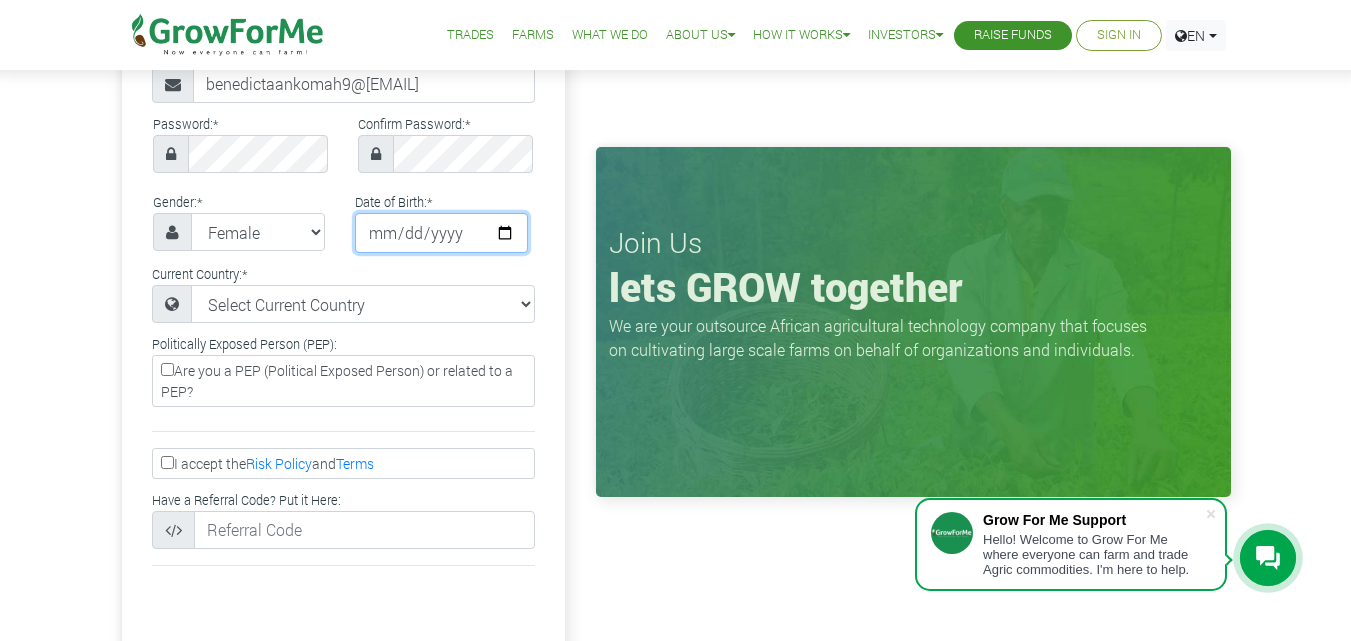 click at bounding box center [441, 233] 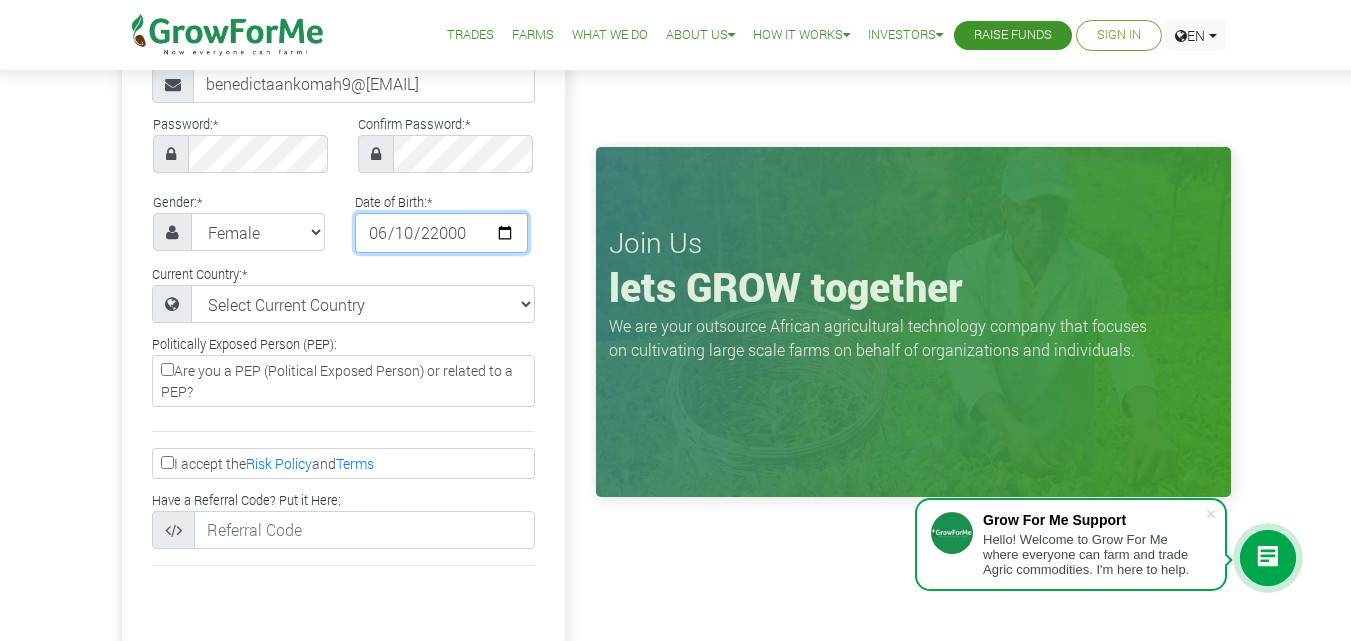 type on "220000-06-10" 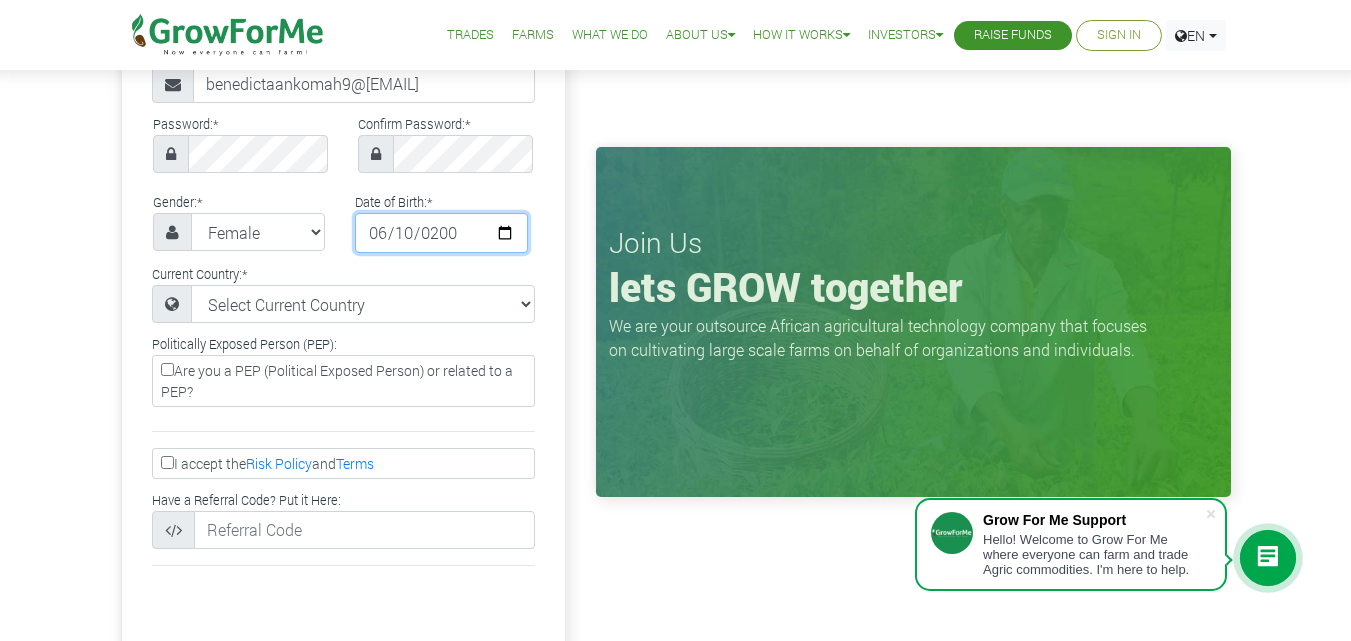 type on "2004-06-10" 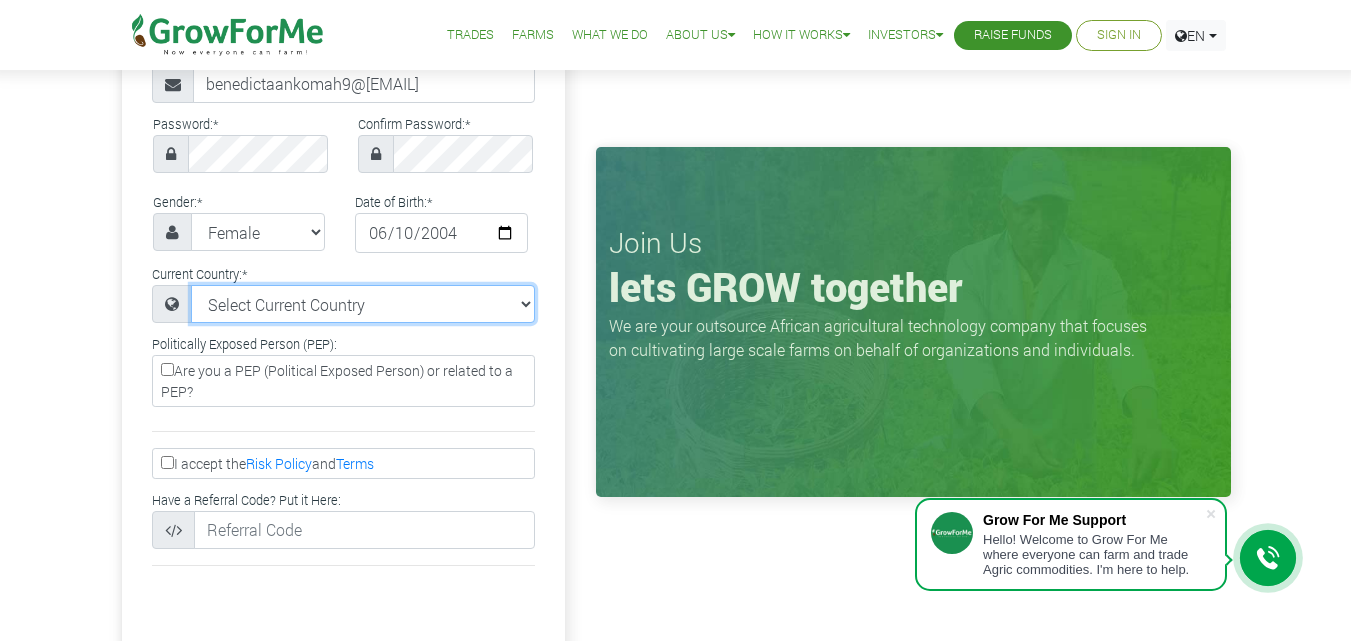 click on "Select Current Country
Afghanistan
Albania
Algeria
American Samoa
Andorra
Angola
Anguilla
Antigua & Barbuda
Argentina
Armenia
Aruba
Australia
Austria
Azerbaijan
Bahamas
Benin" at bounding box center (363, 304) 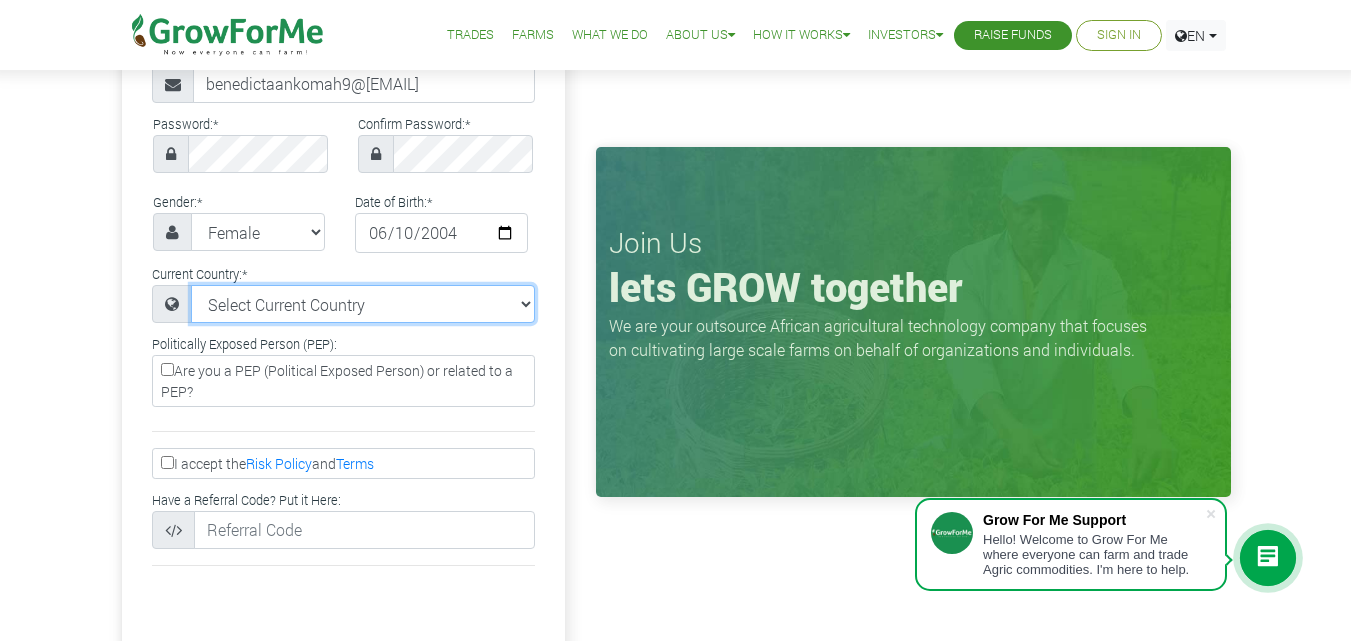 select on "Ghana" 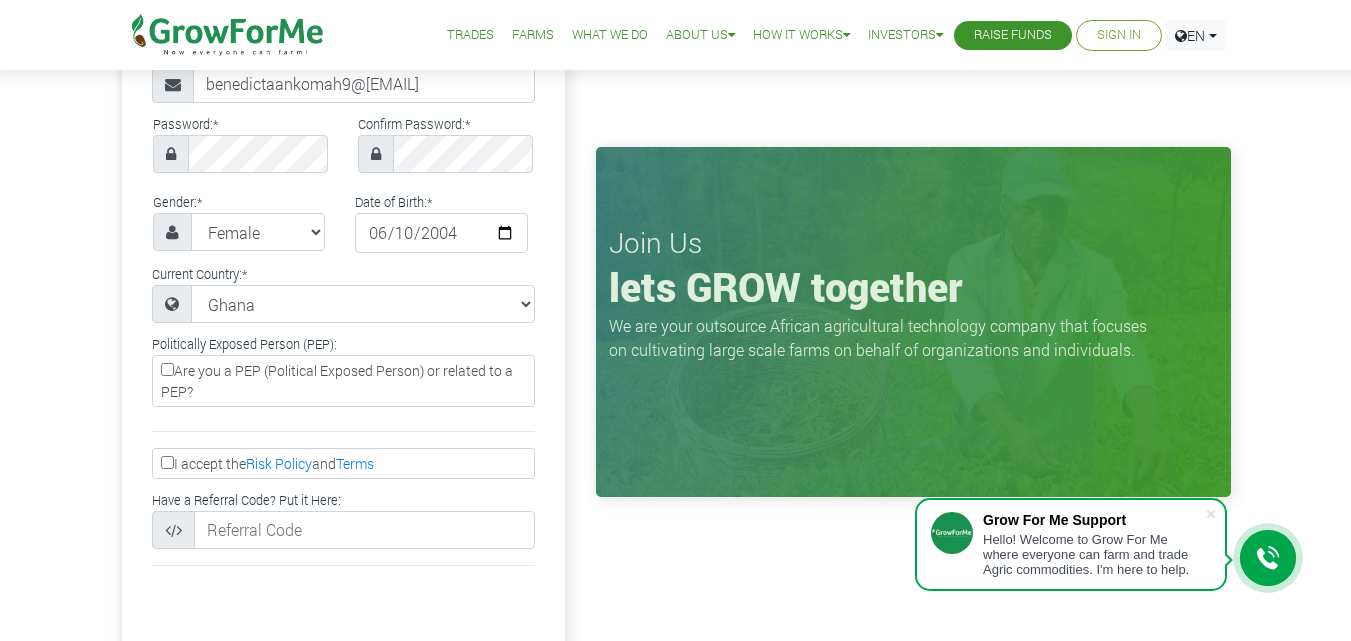 click on "Are you a PEP (Political Exposed Person) or related to a PEP?" at bounding box center (343, 381) 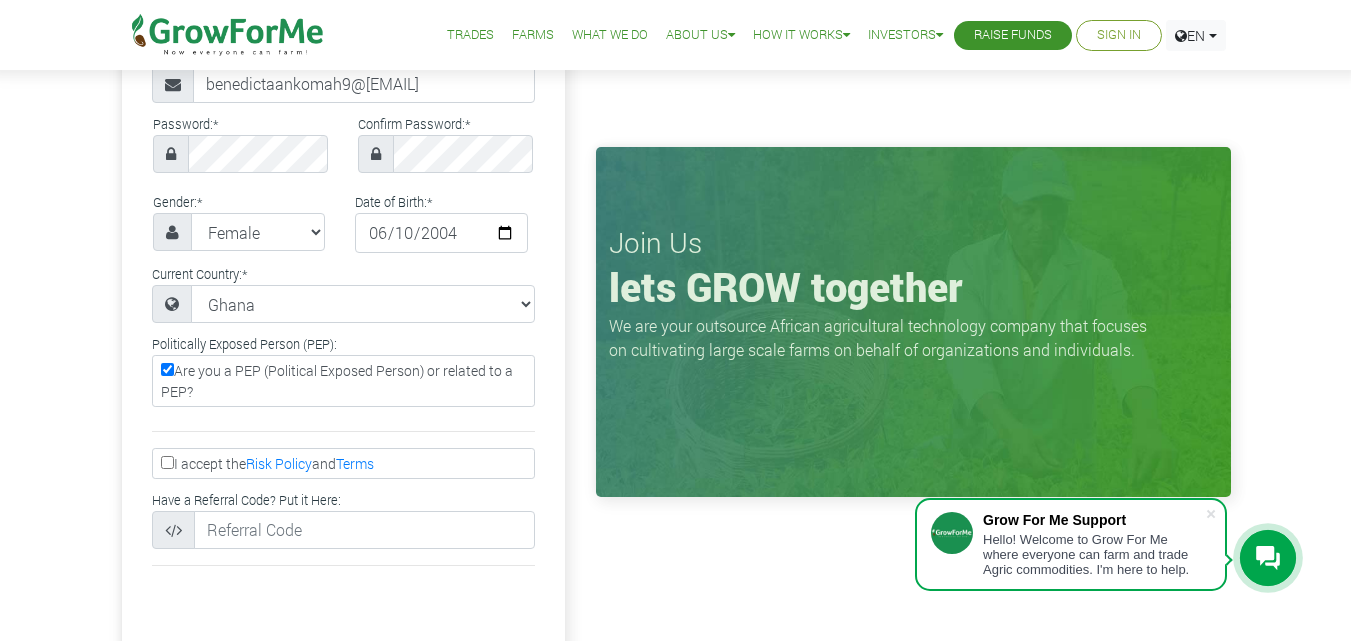 click on "I accept the   Risk Policy    and  Terms" at bounding box center (167, 462) 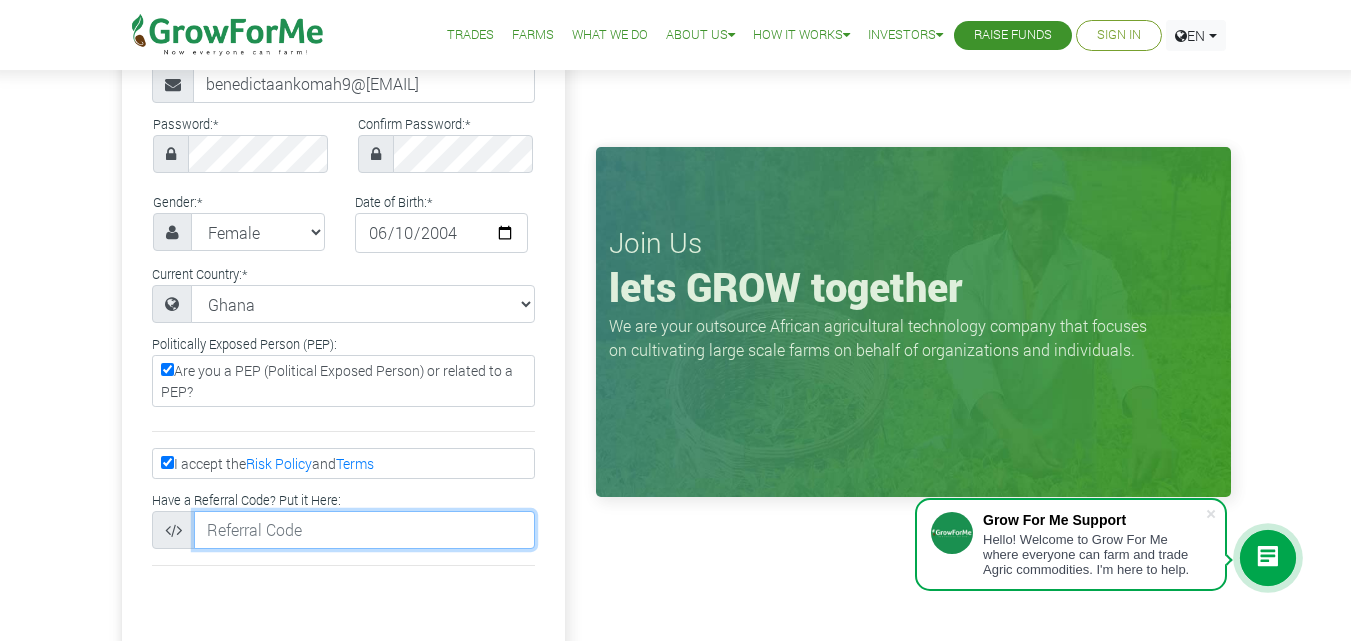 click at bounding box center [364, 530] 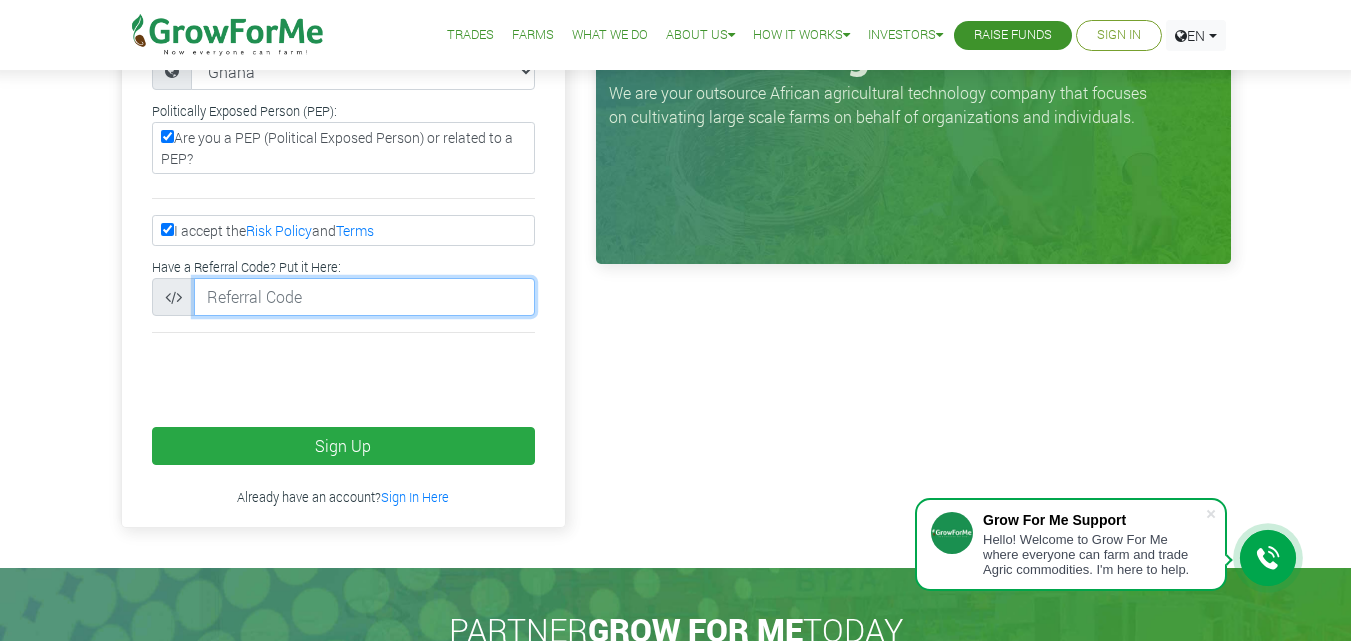 scroll, scrollTop: 600, scrollLeft: 0, axis: vertical 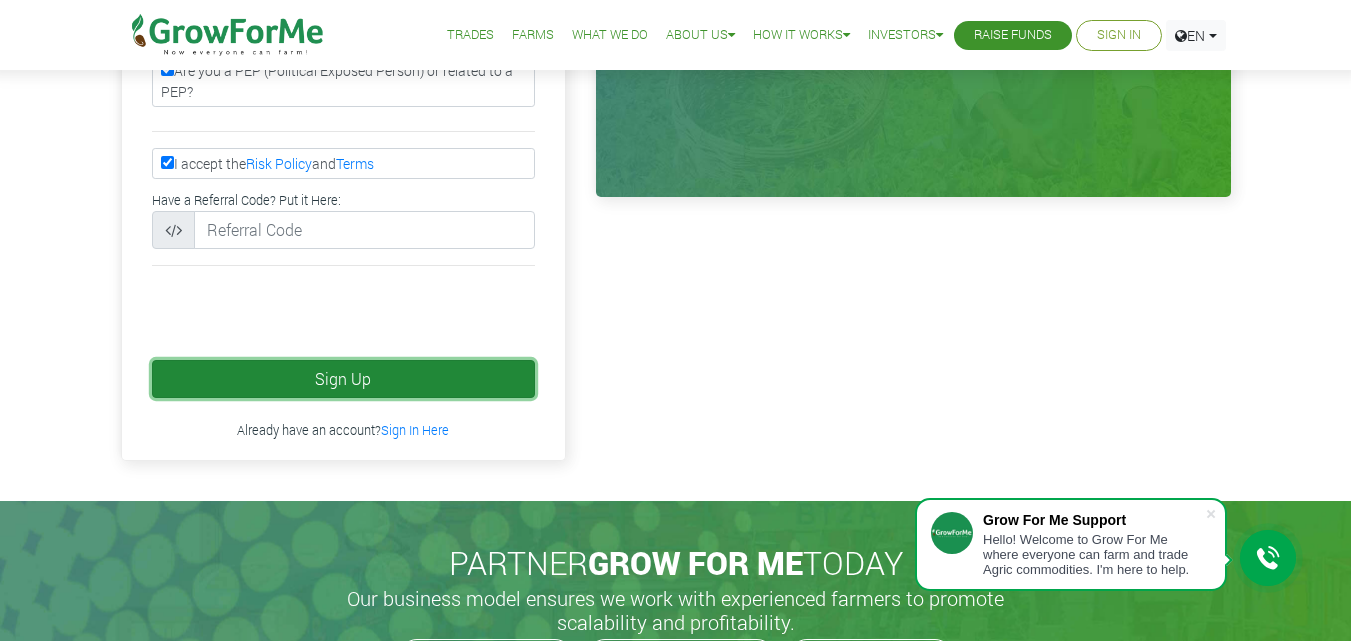 click on "Sign Up" at bounding box center (343, 379) 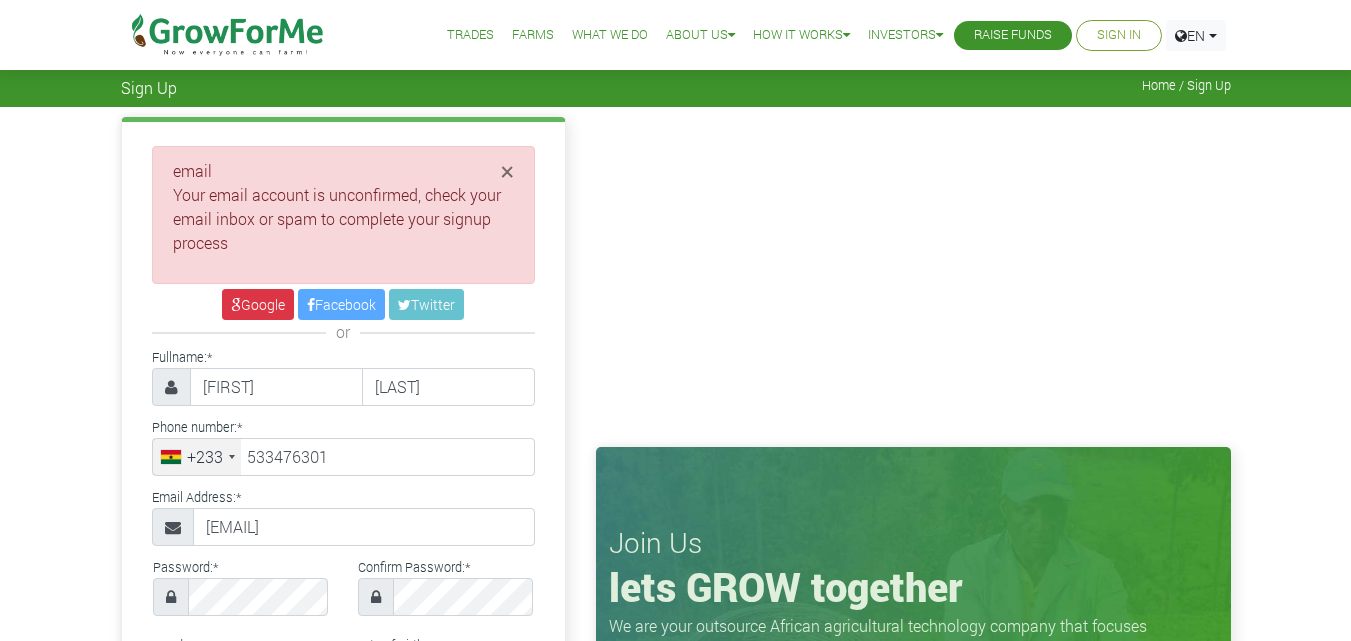 scroll, scrollTop: 0, scrollLeft: 0, axis: both 